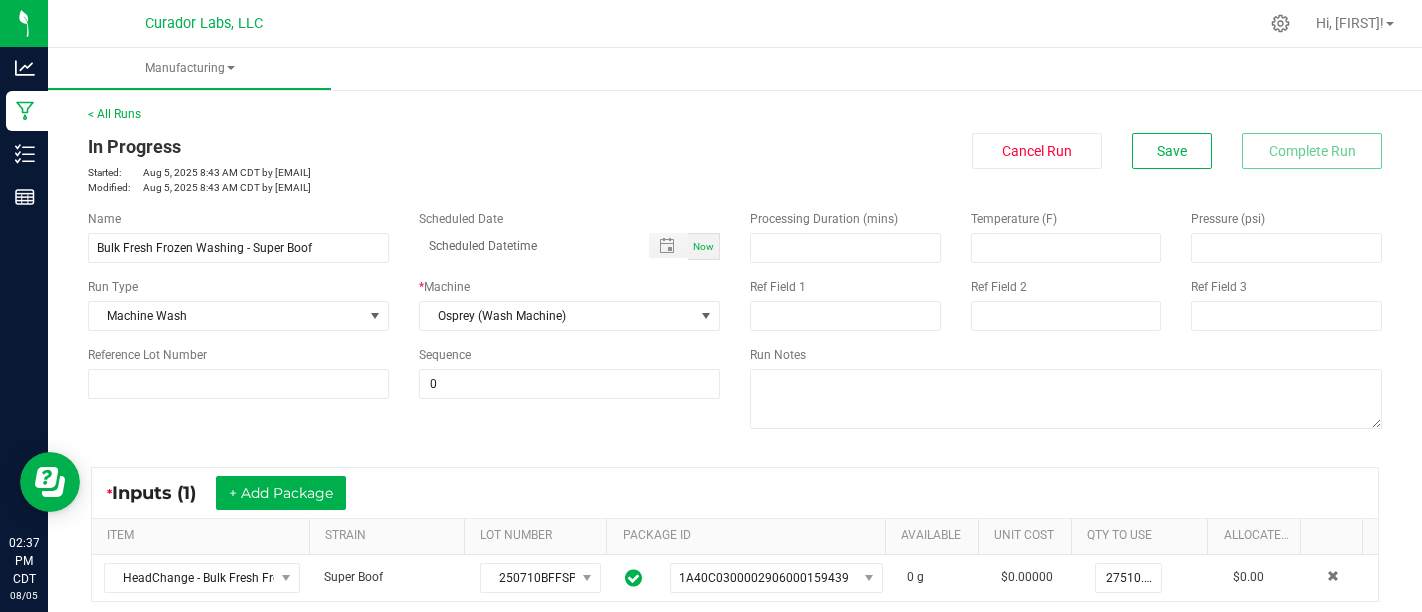 scroll, scrollTop: 0, scrollLeft: 0, axis: both 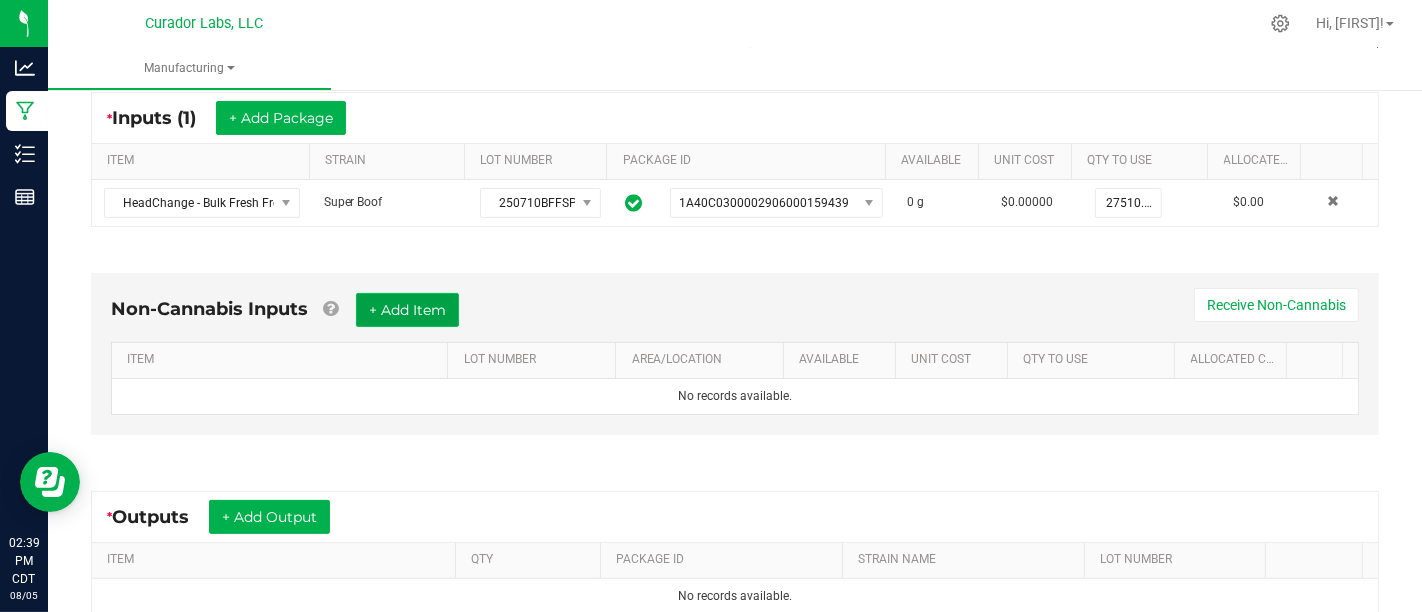 click on "+ Add Item" at bounding box center (407, 310) 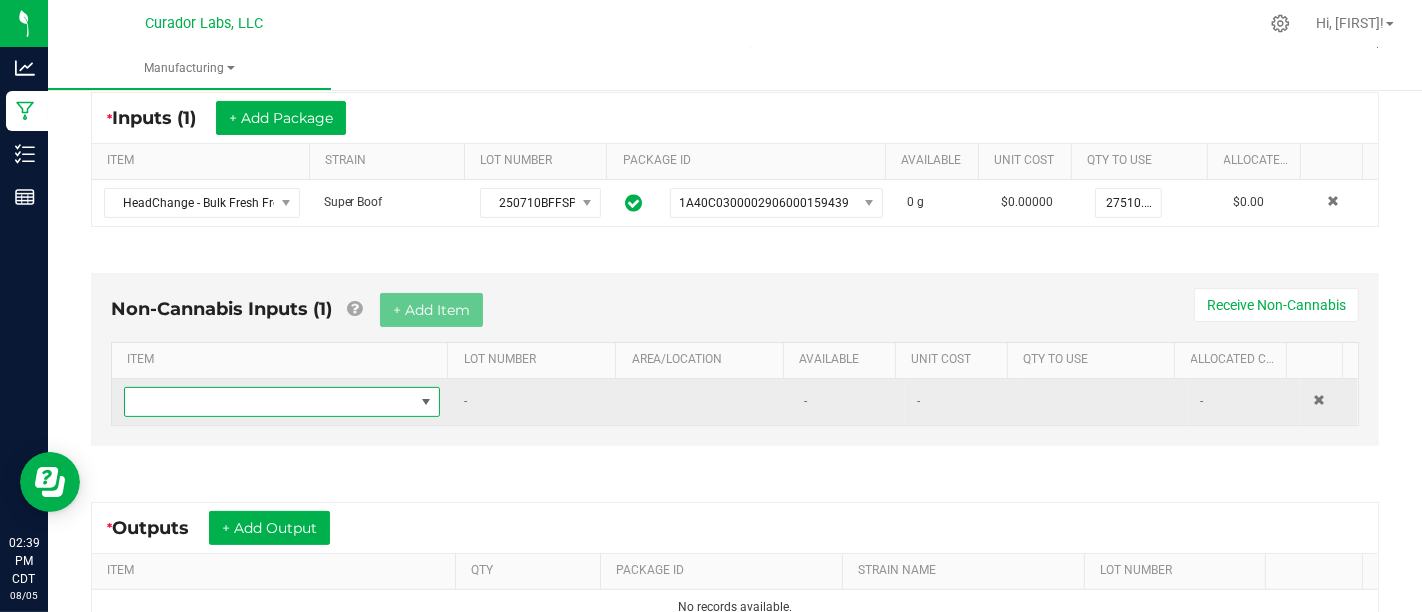 click at bounding box center (269, 402) 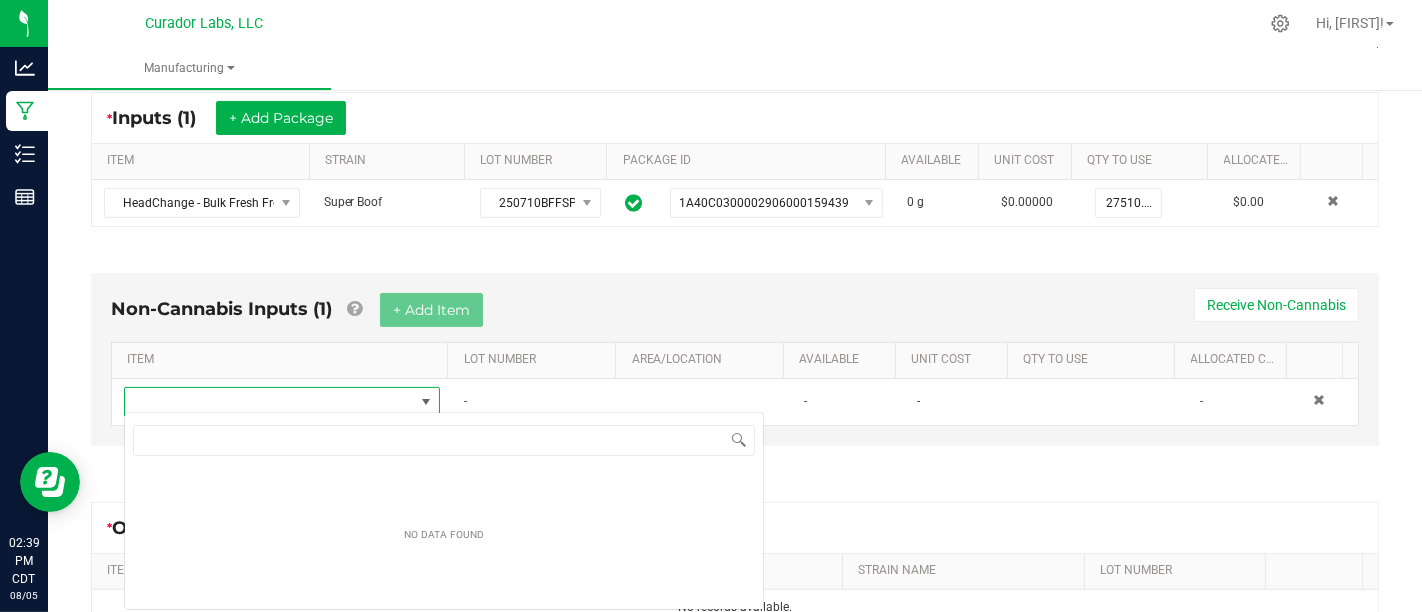 scroll, scrollTop: 99970, scrollLeft: 99693, axis: both 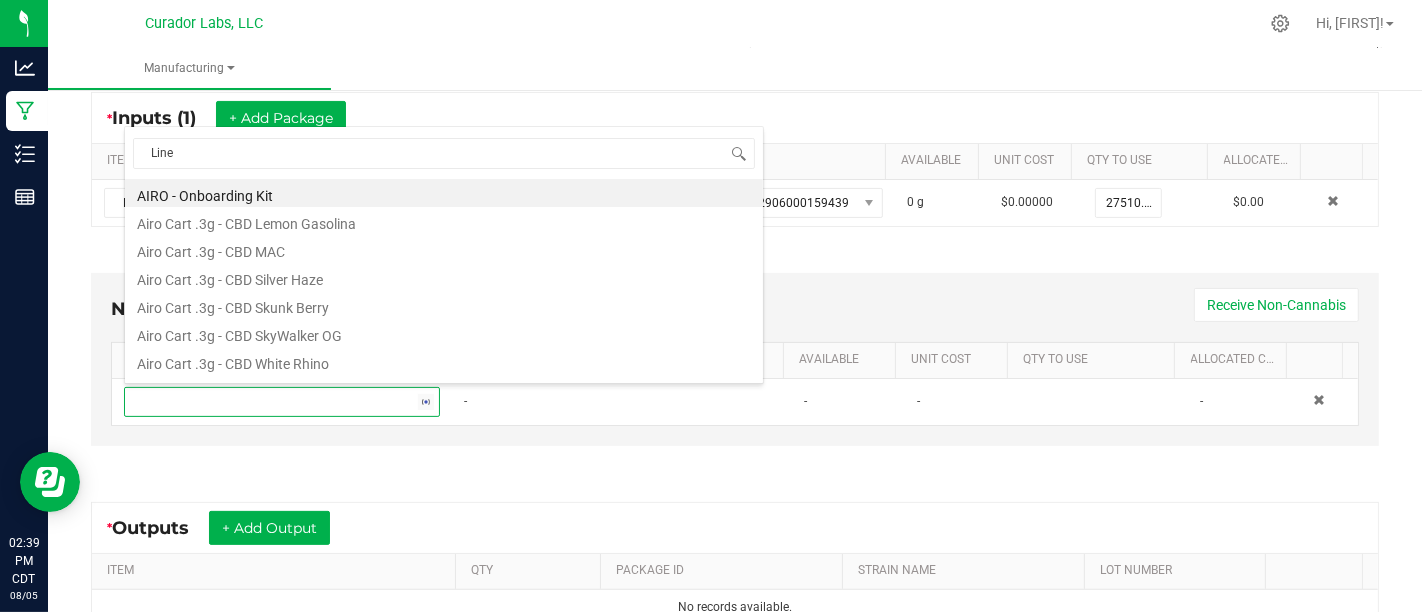 type on "Liner" 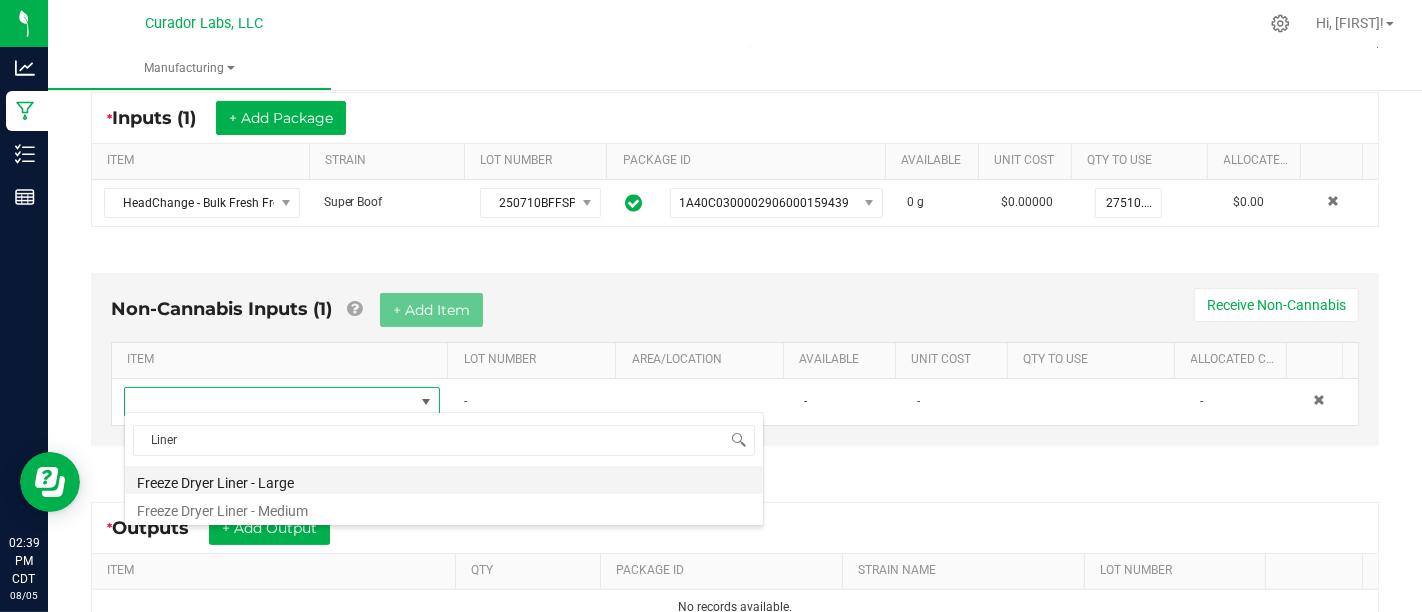 click on "Freeze Dryer Liner - Large" at bounding box center [444, 480] 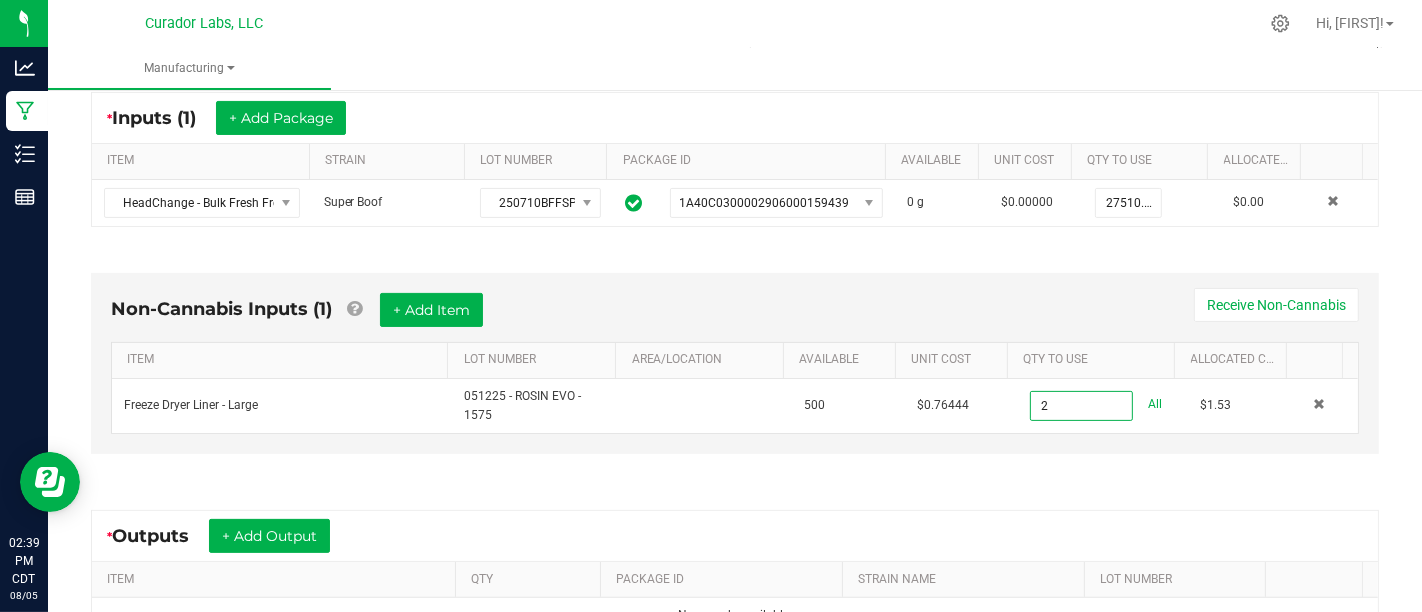type on "2 ea" 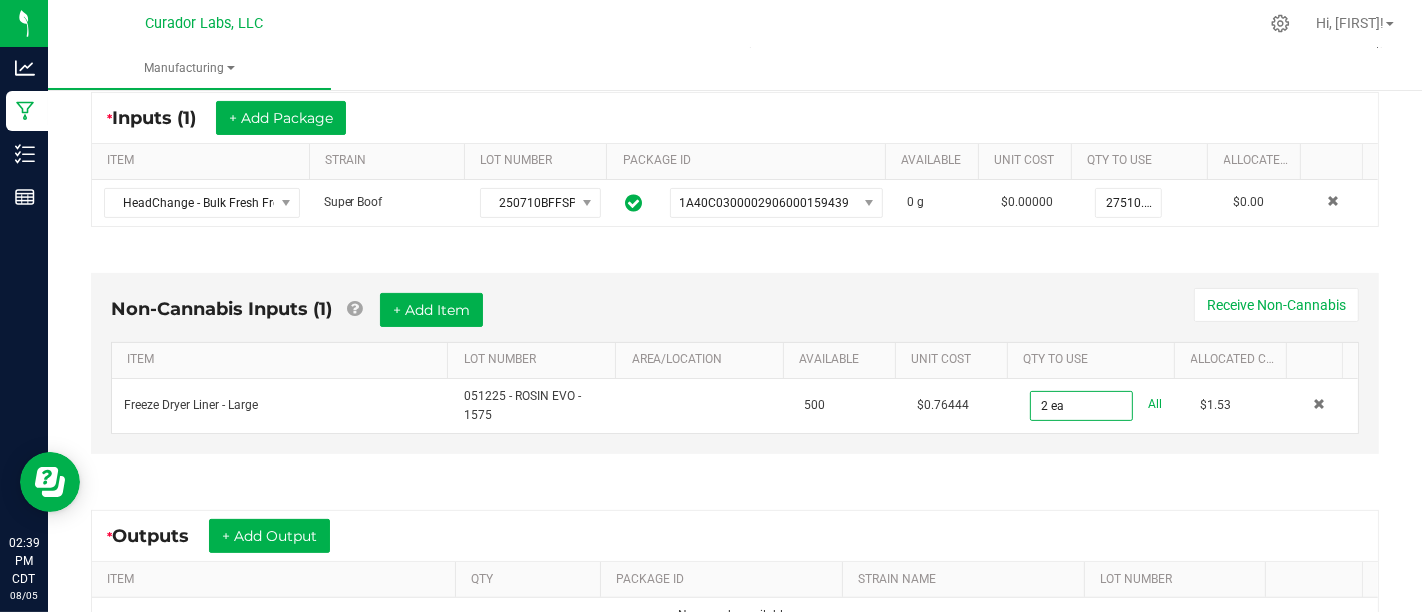 click on "*    Outputs    + Add Output" at bounding box center [735, 536] 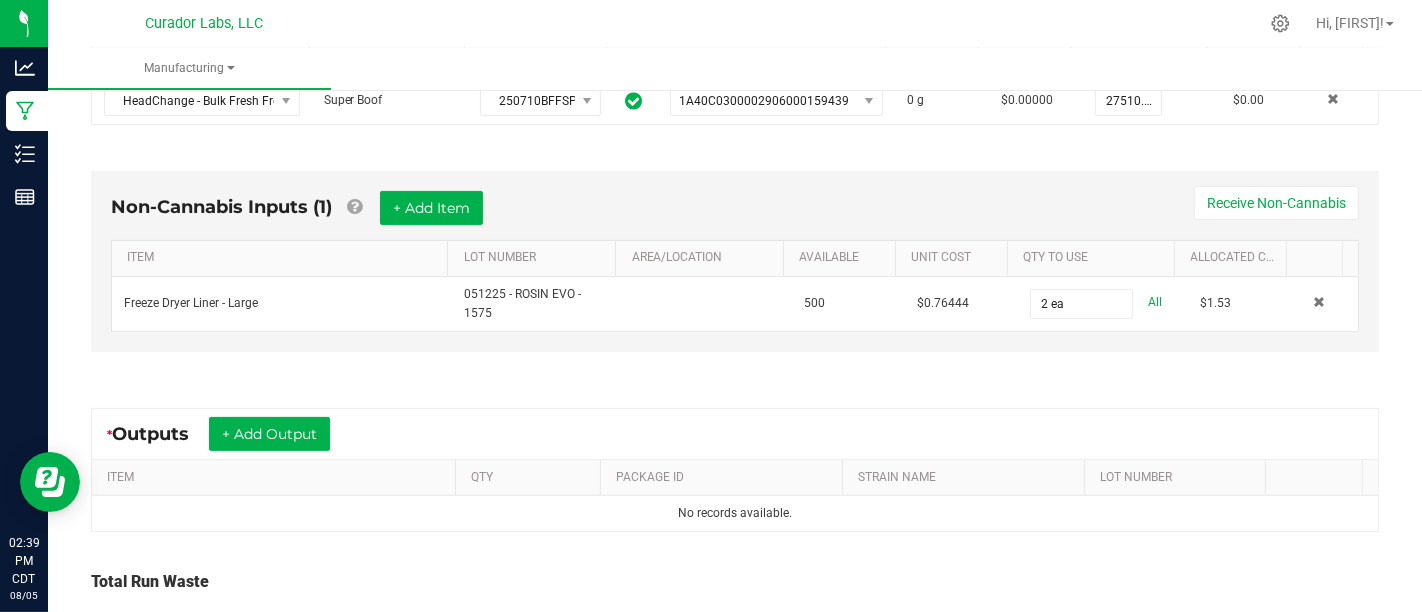 scroll, scrollTop: 471, scrollLeft: 0, axis: vertical 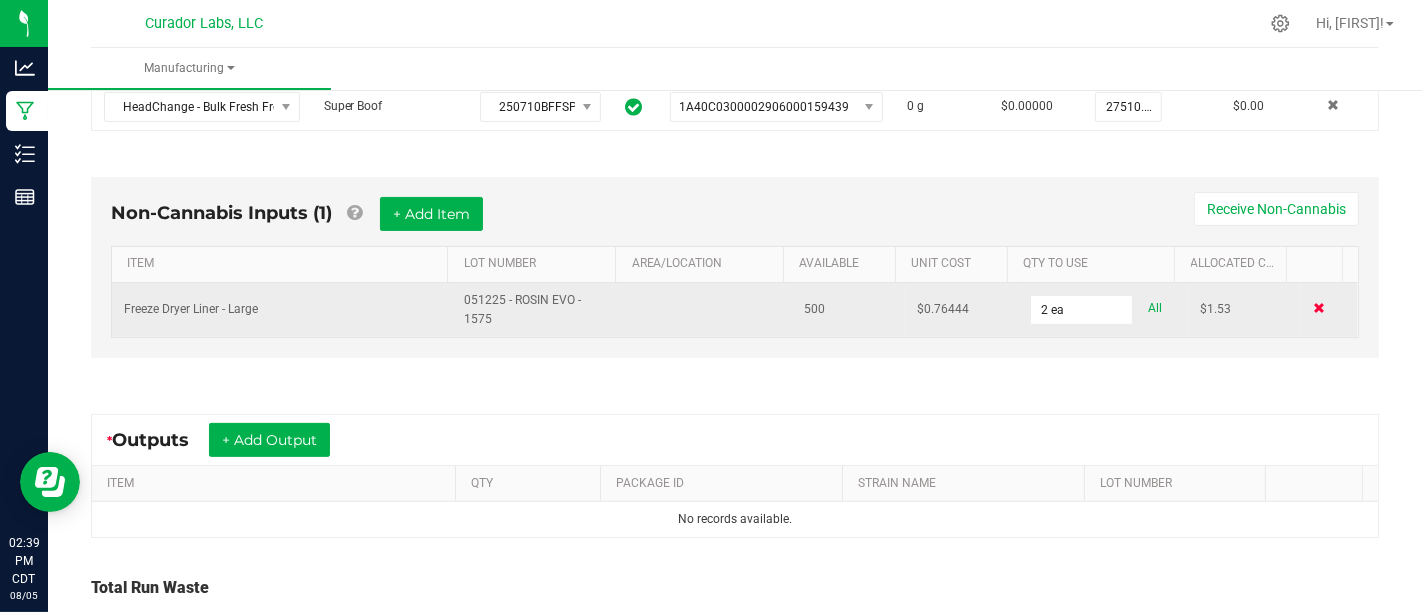 click at bounding box center (1319, 308) 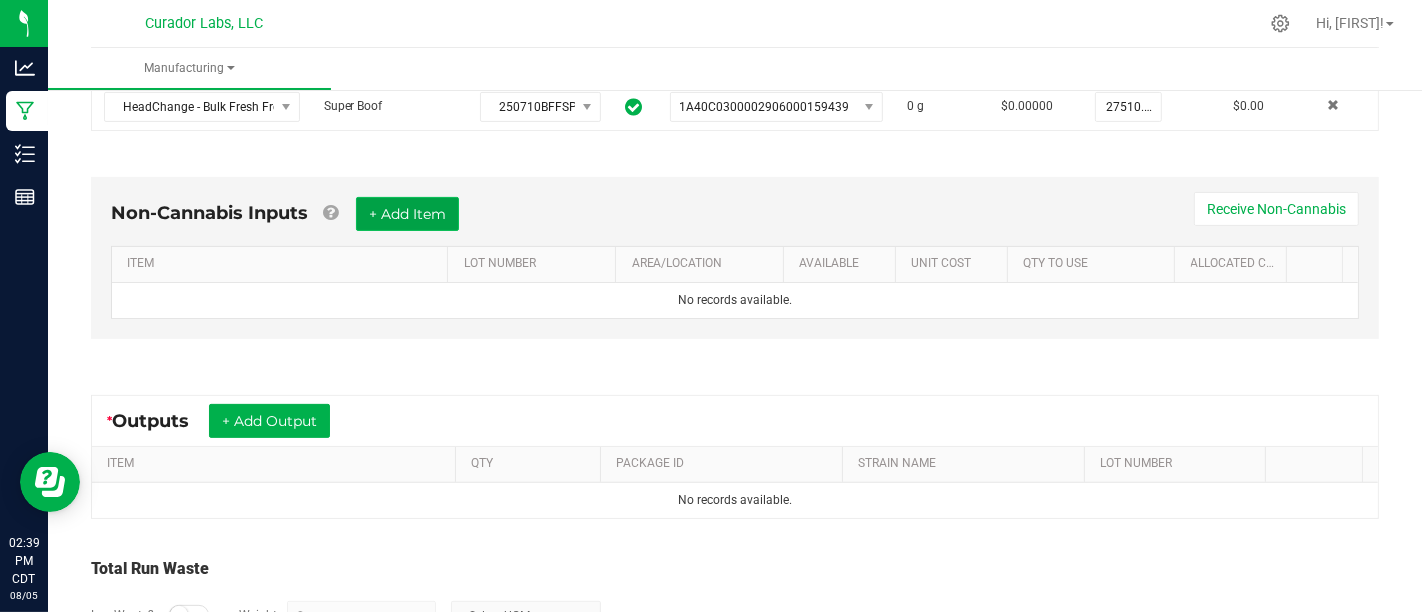 click on "+ Add Item" at bounding box center (407, 214) 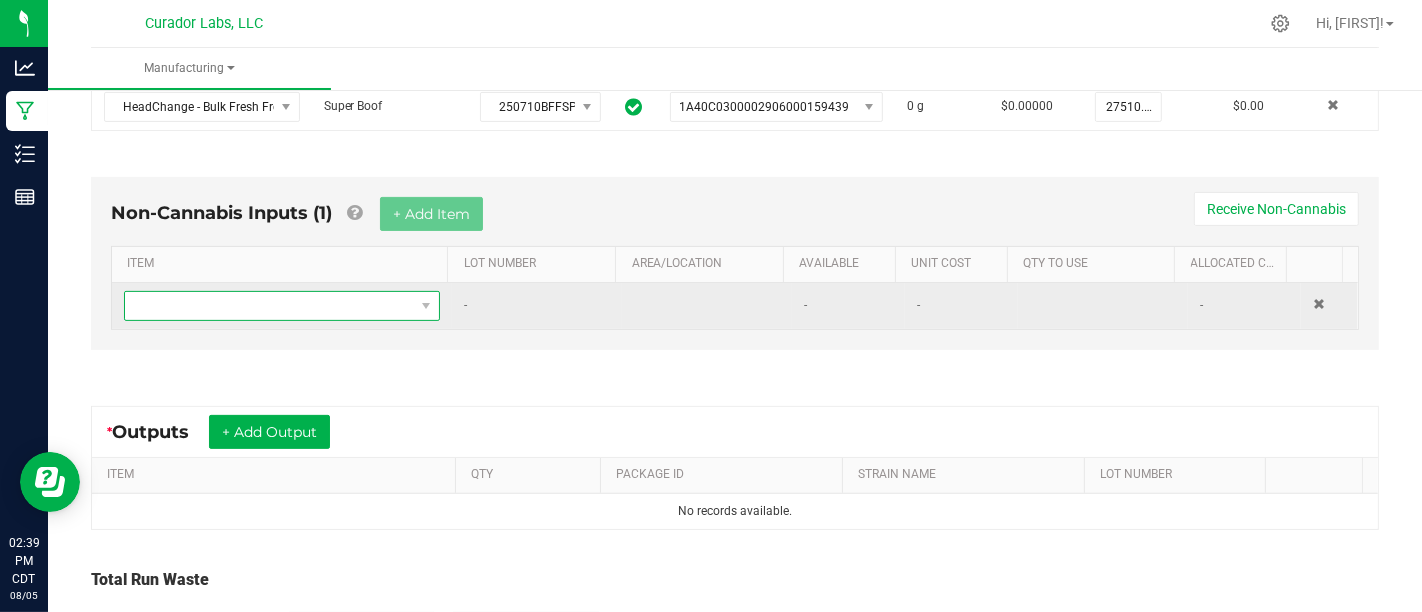 click at bounding box center [269, 306] 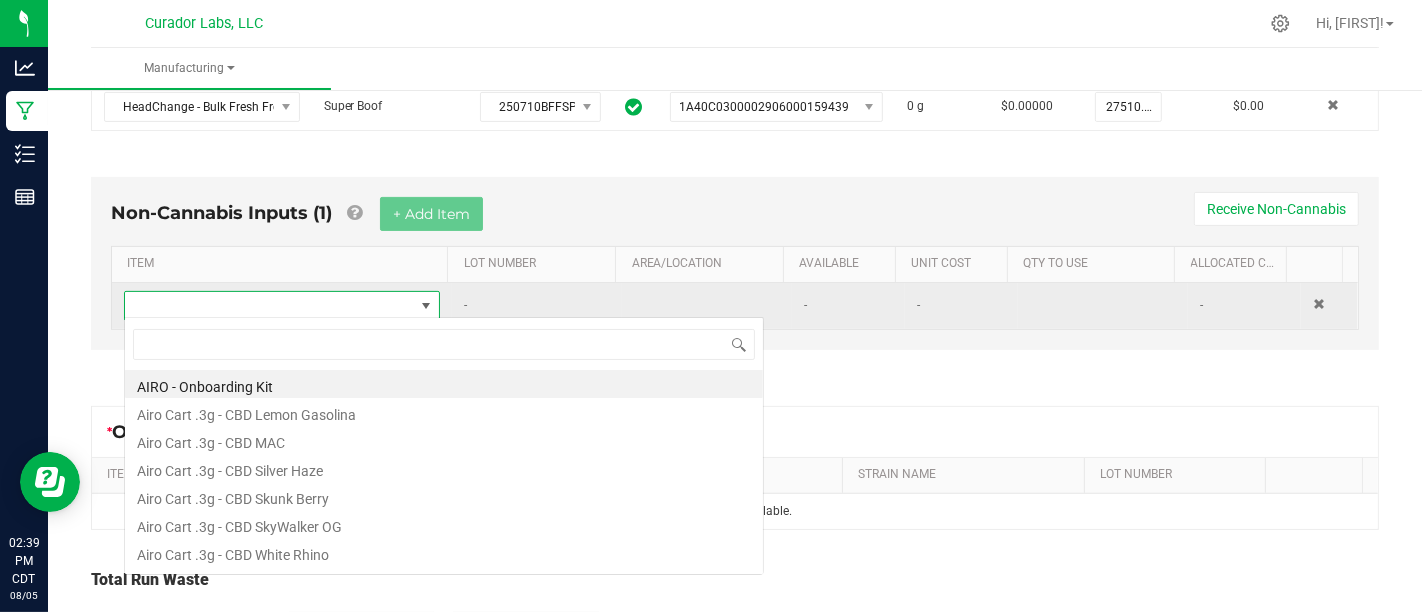 scroll, scrollTop: 99970, scrollLeft: 99693, axis: both 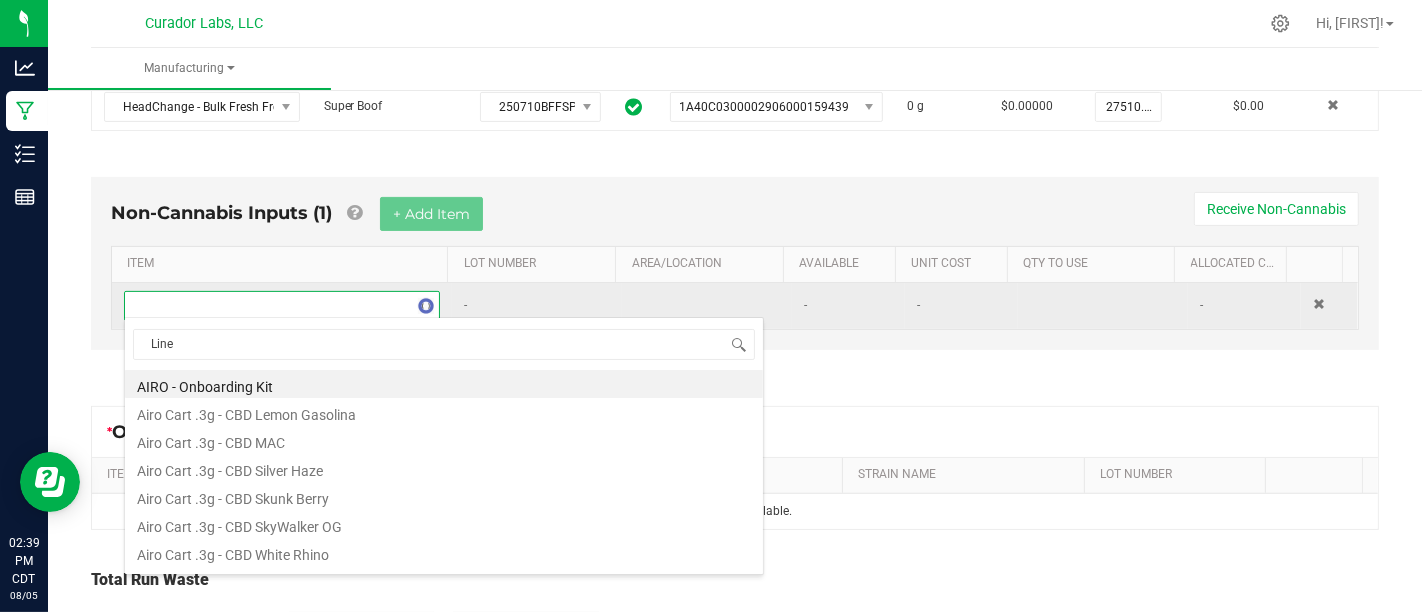 type on "Liner" 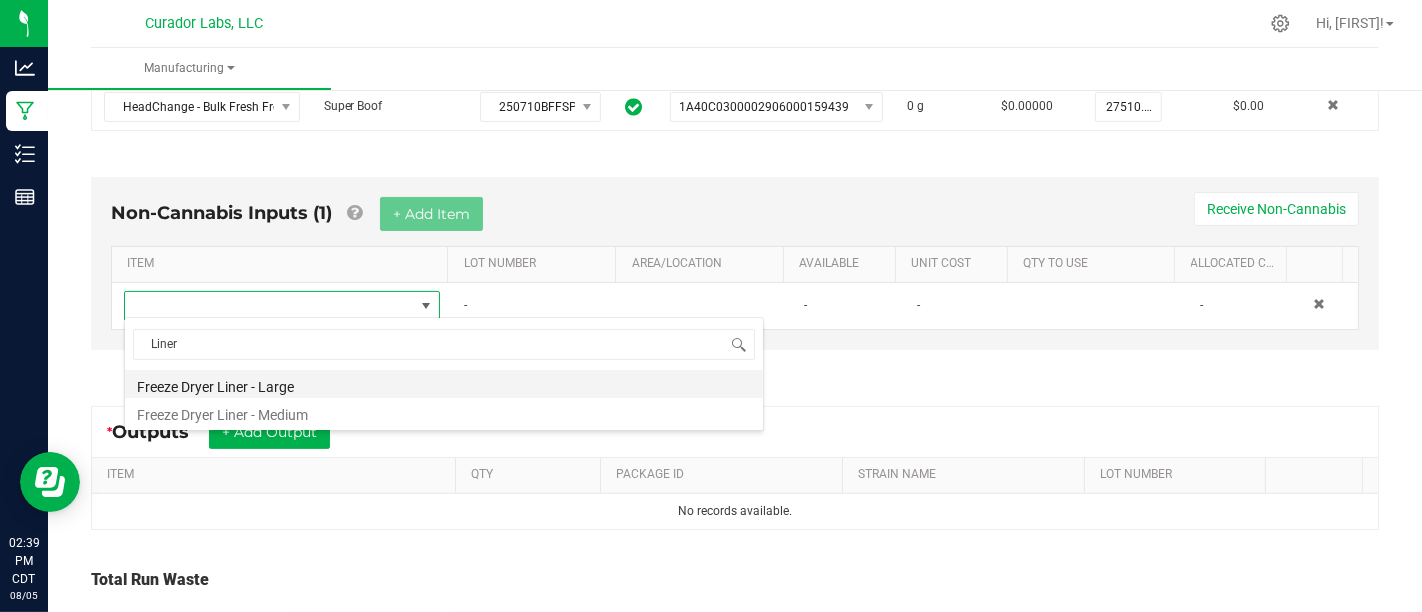 click on "Freeze Dryer Liner - Large" at bounding box center (444, 384) 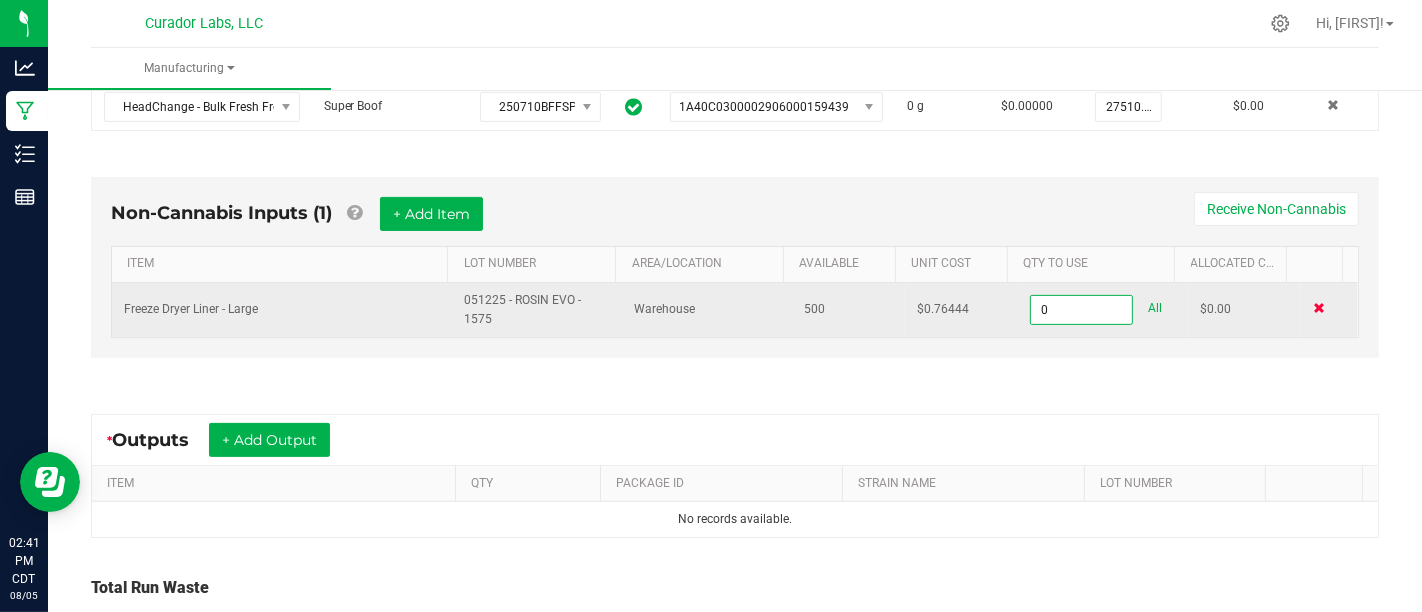 type on "0 ea" 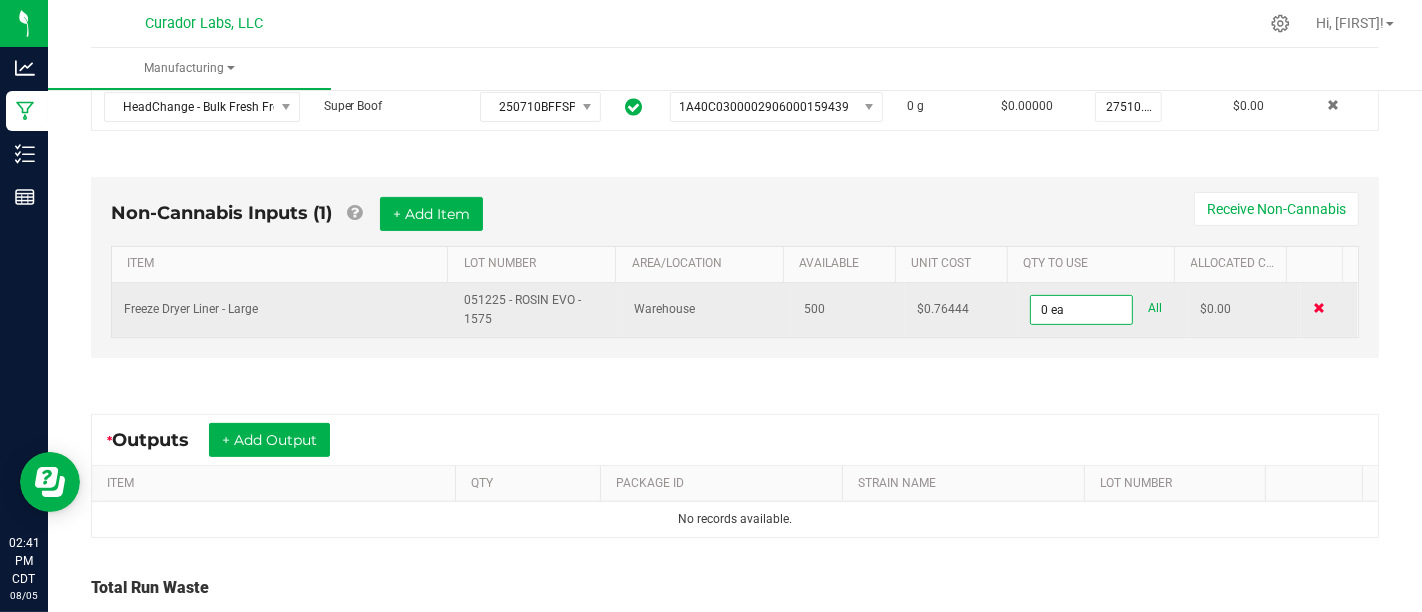click at bounding box center [1319, 308] 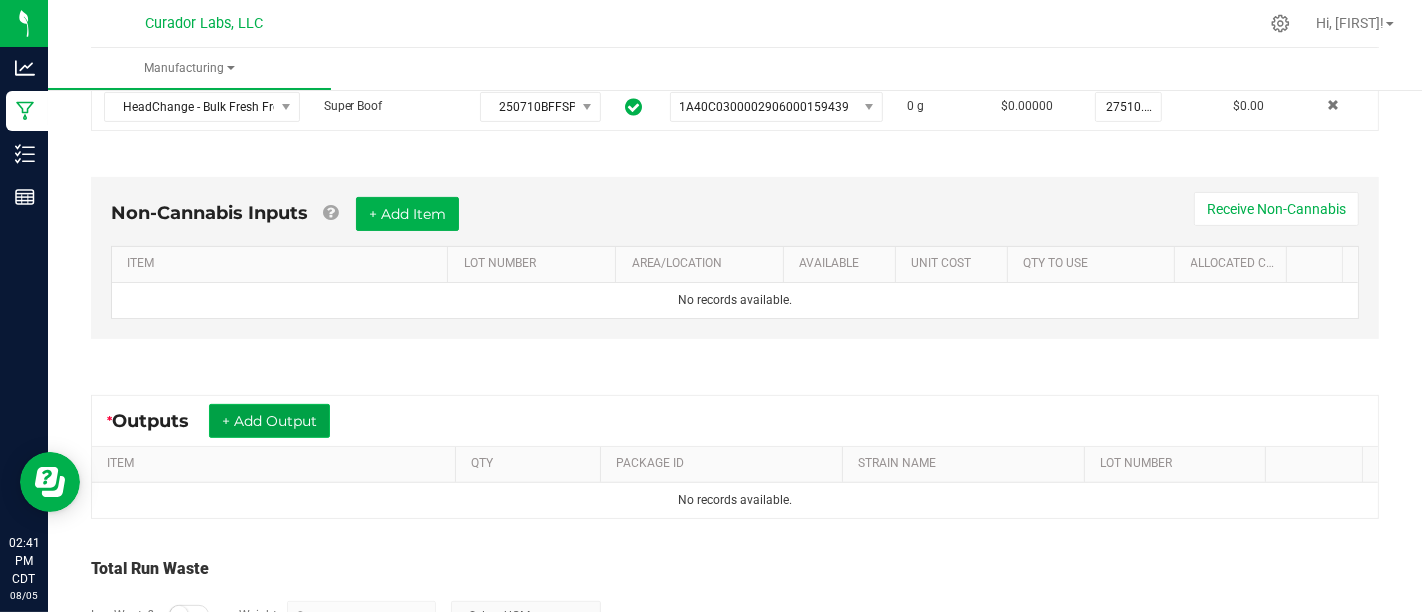 click on "+ Add Output" at bounding box center (269, 421) 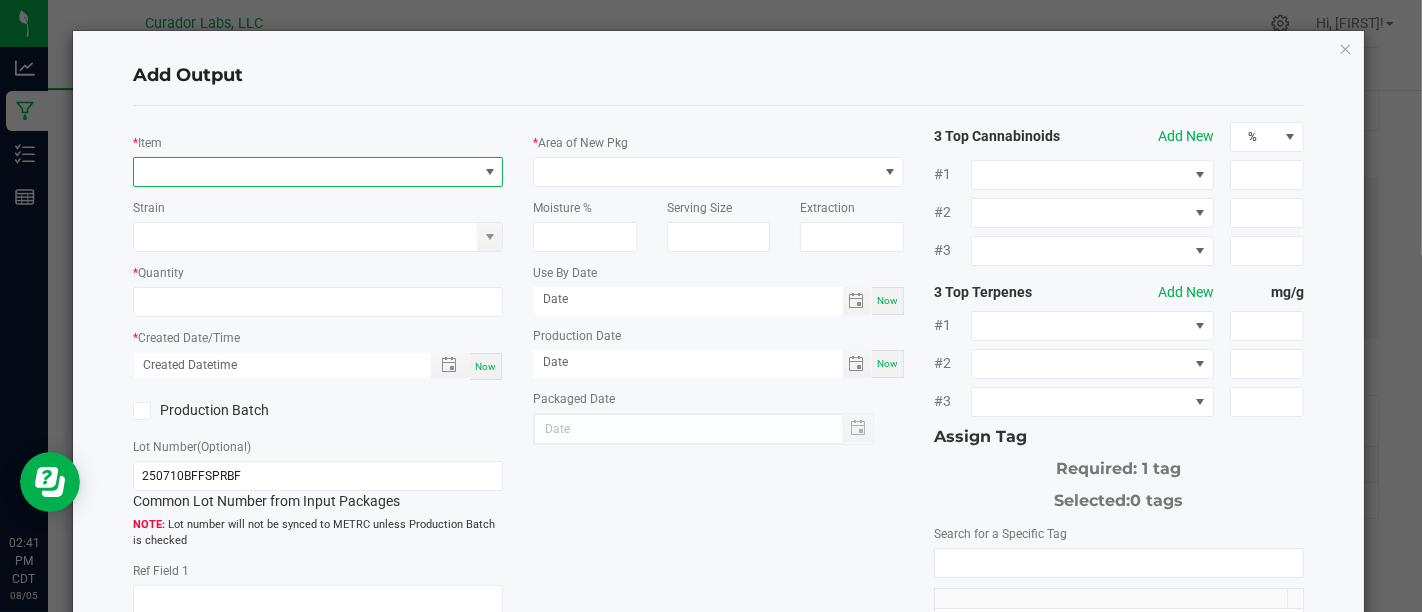 click at bounding box center (305, 172) 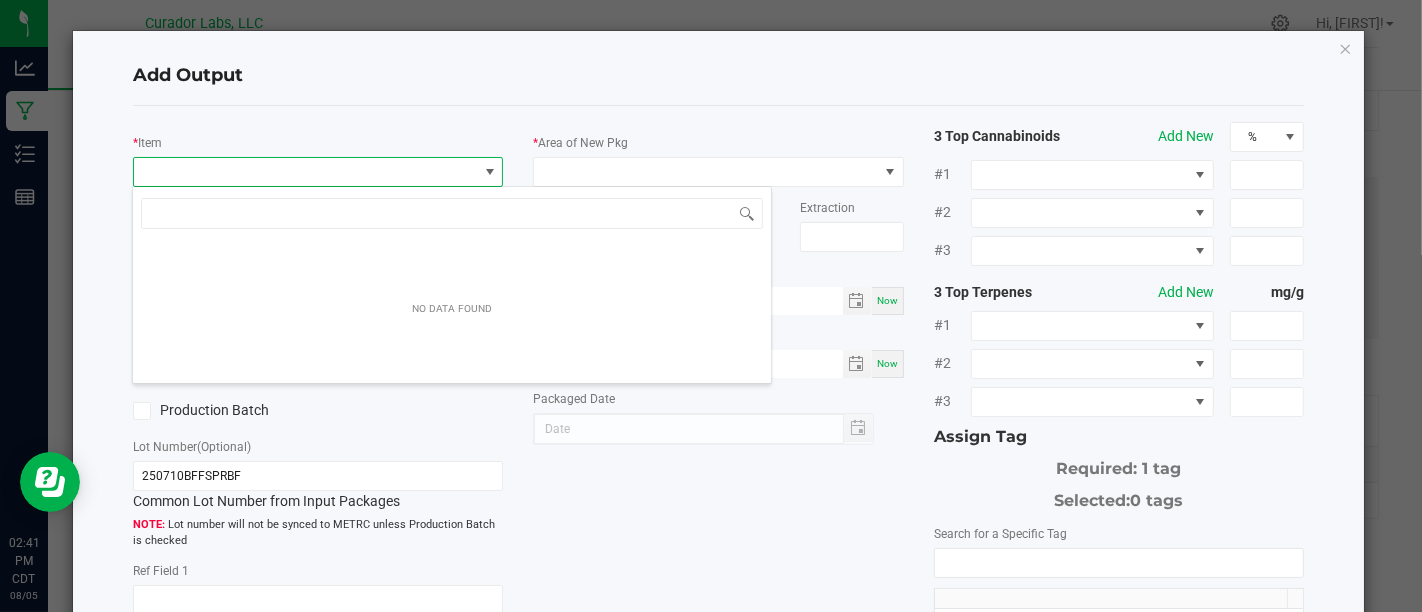 scroll, scrollTop: 99970, scrollLeft: 99634, axis: both 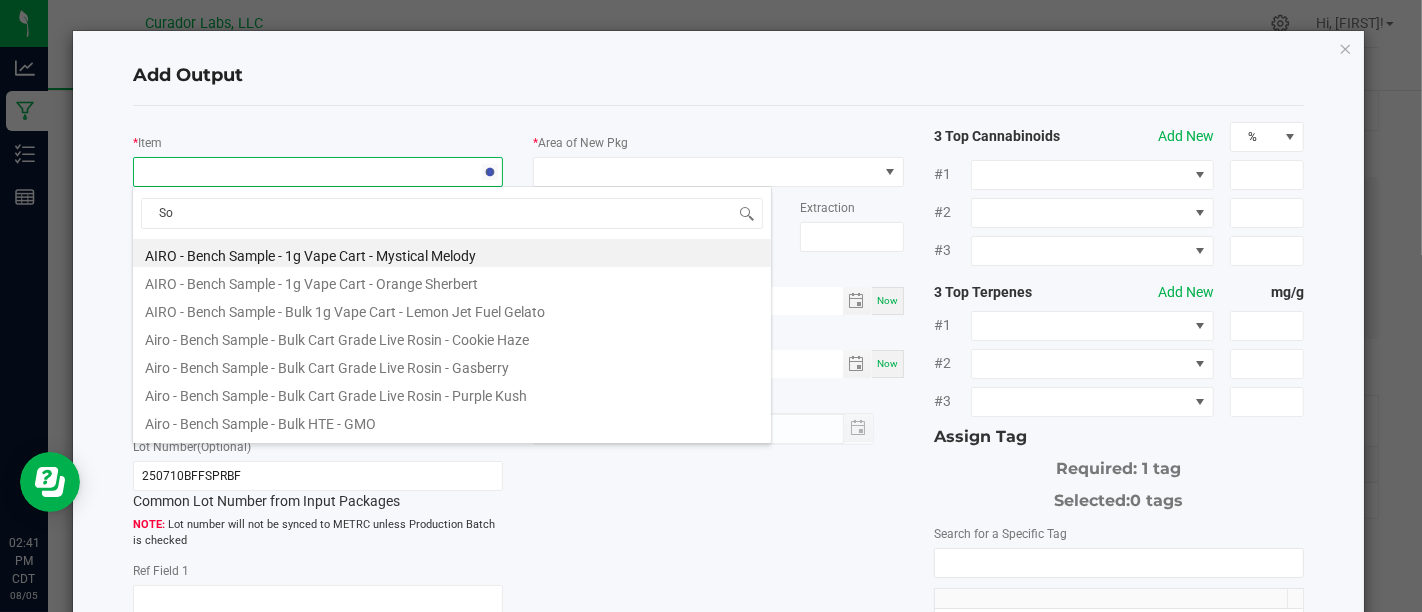 type on "S" 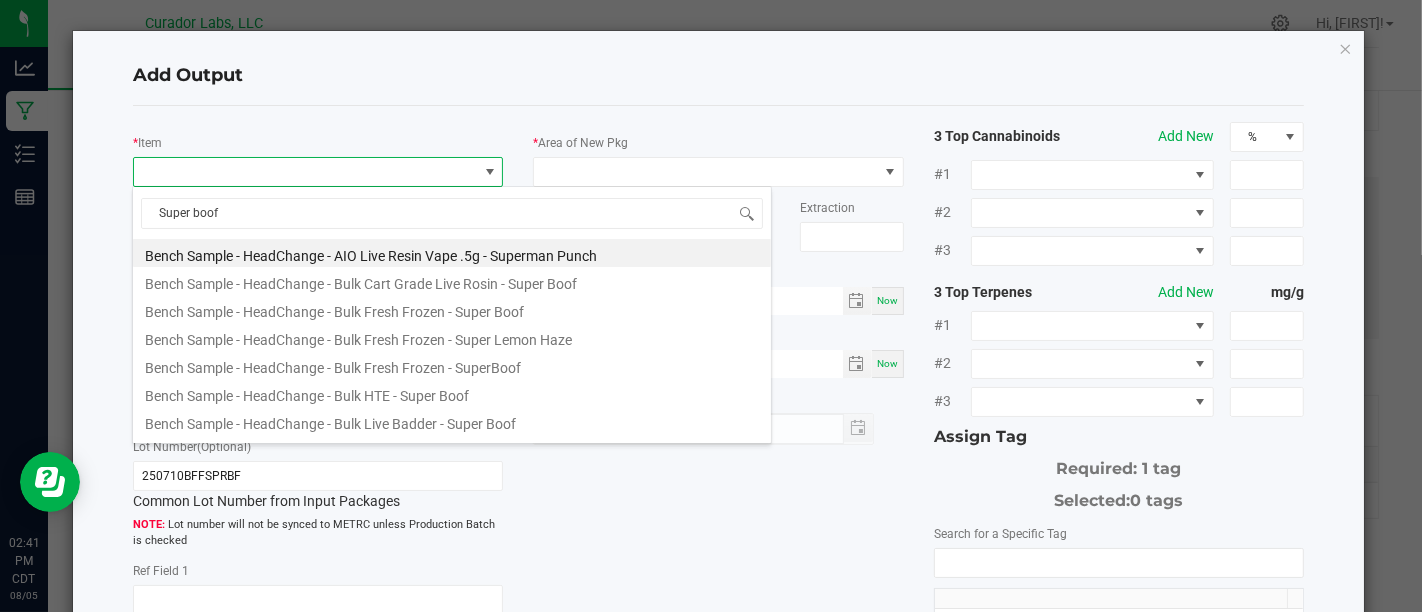type on "Super boof" 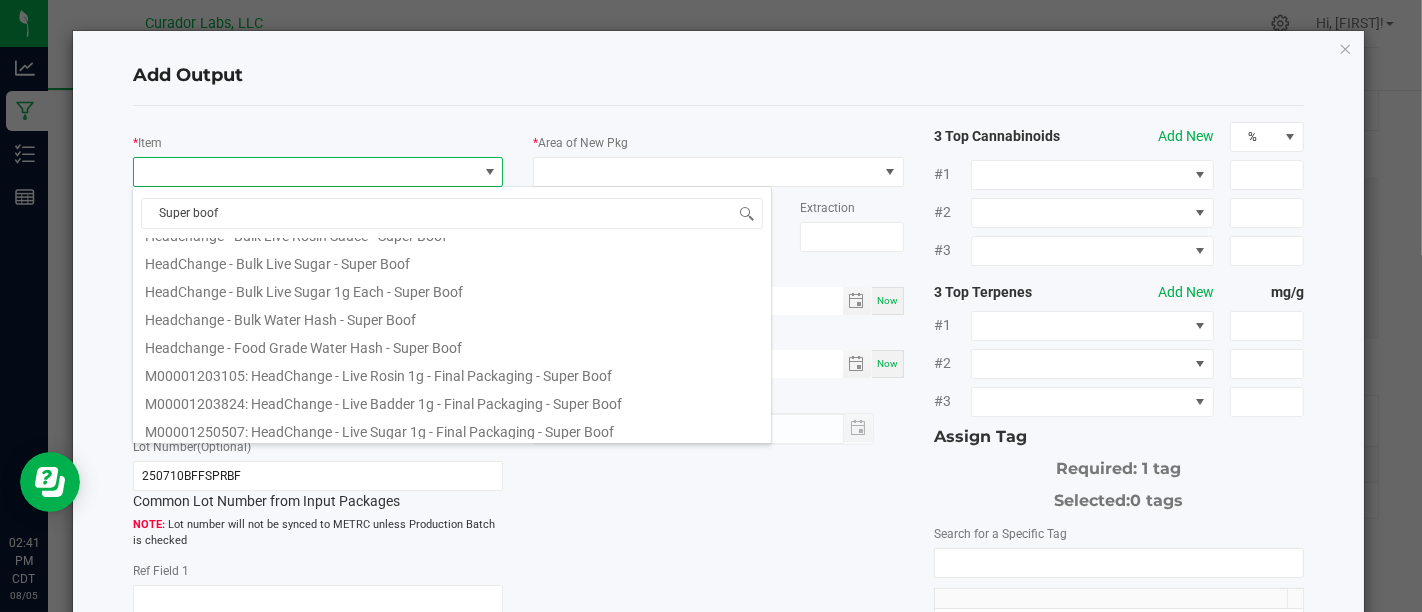 scroll, scrollTop: 748, scrollLeft: 0, axis: vertical 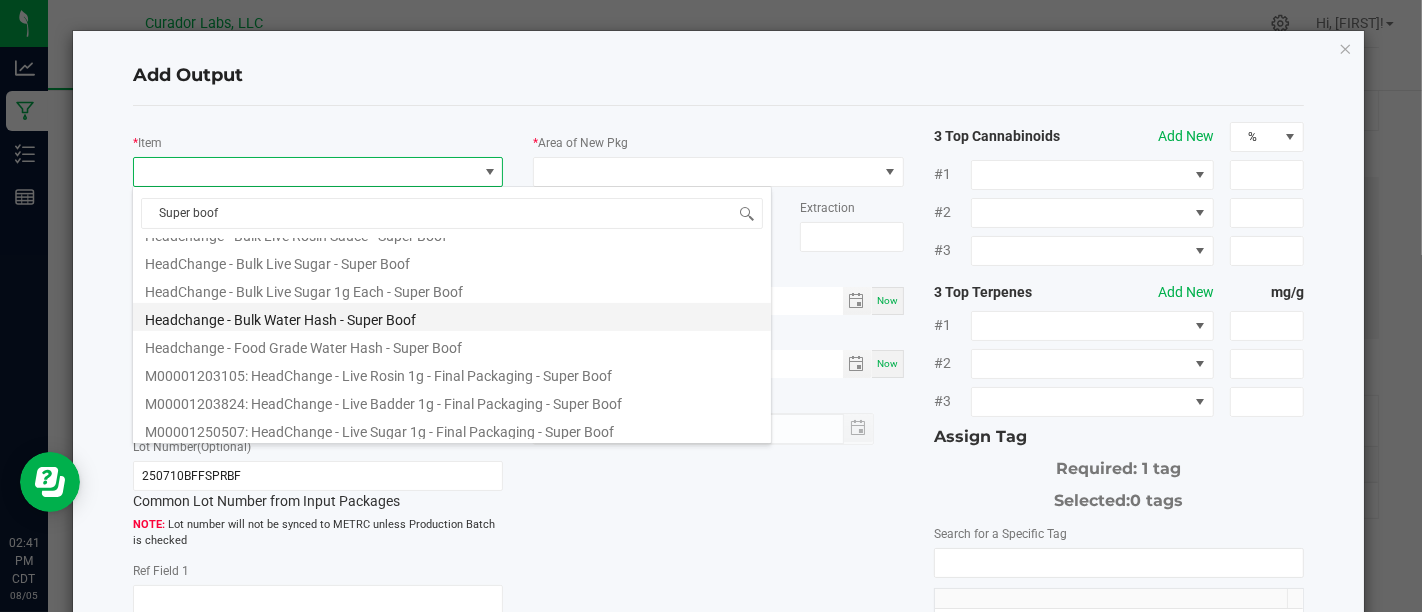 click on "Headchange - Bulk Water Hash - Super Boof" at bounding box center (452, 317) 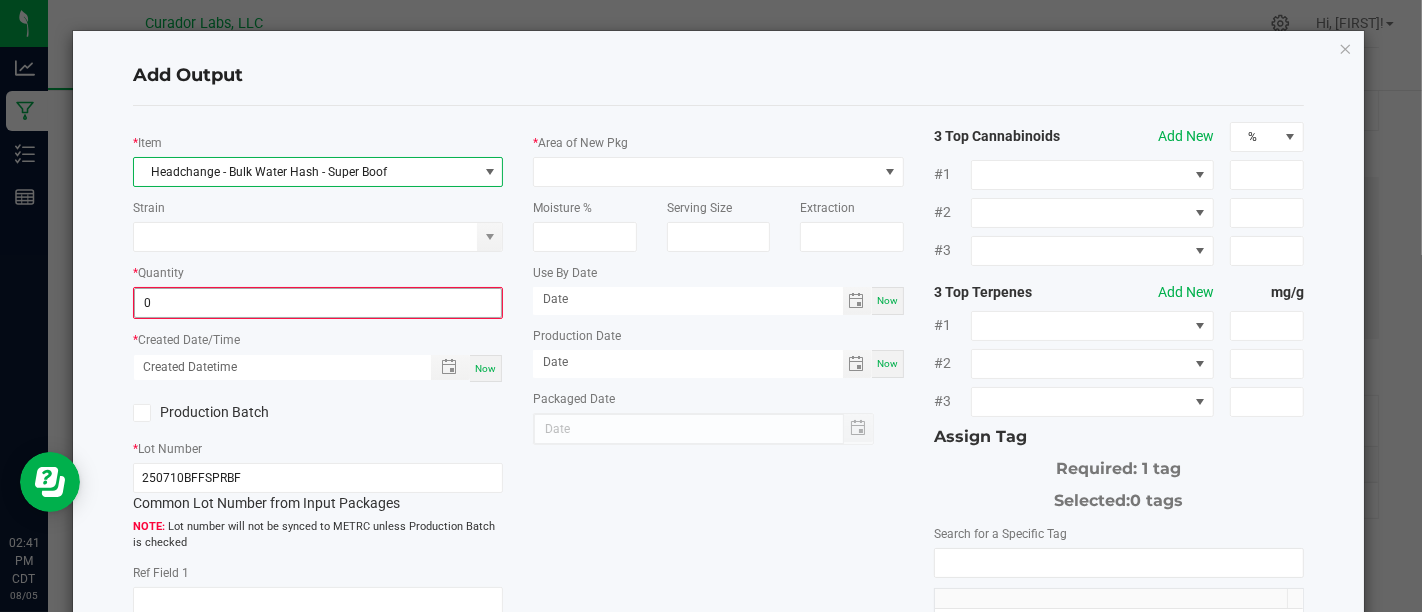 click on "0" at bounding box center (318, 303) 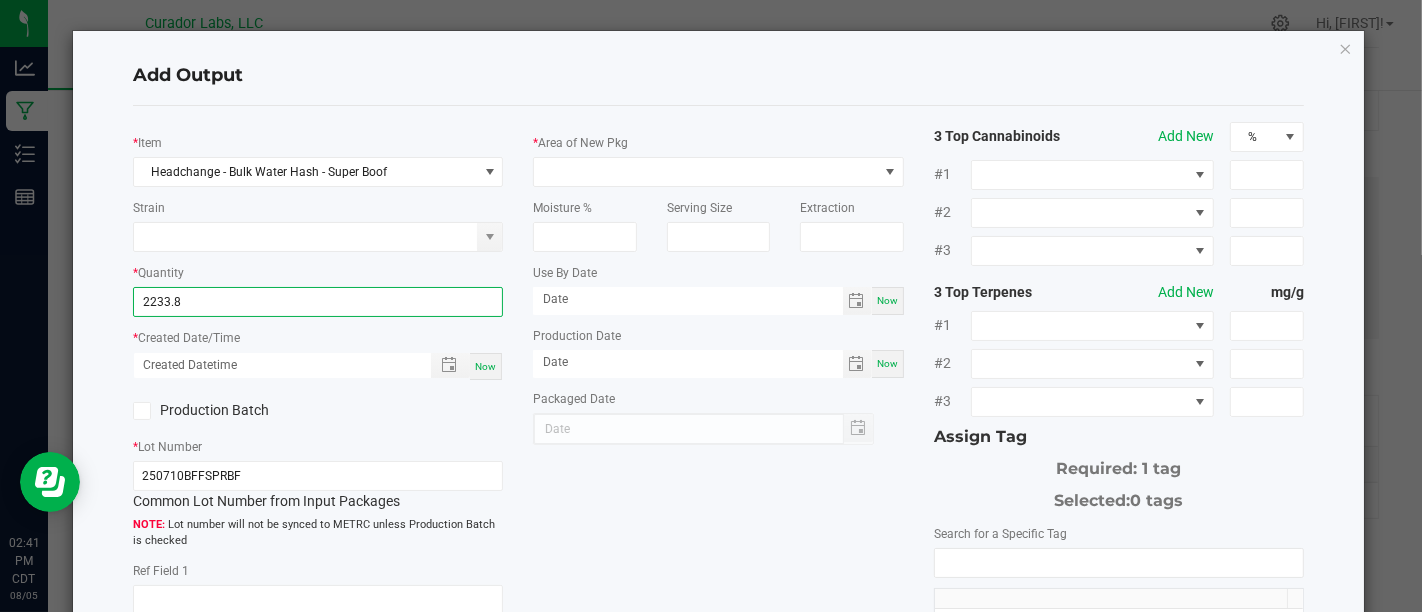 type on "2233.8000 g" 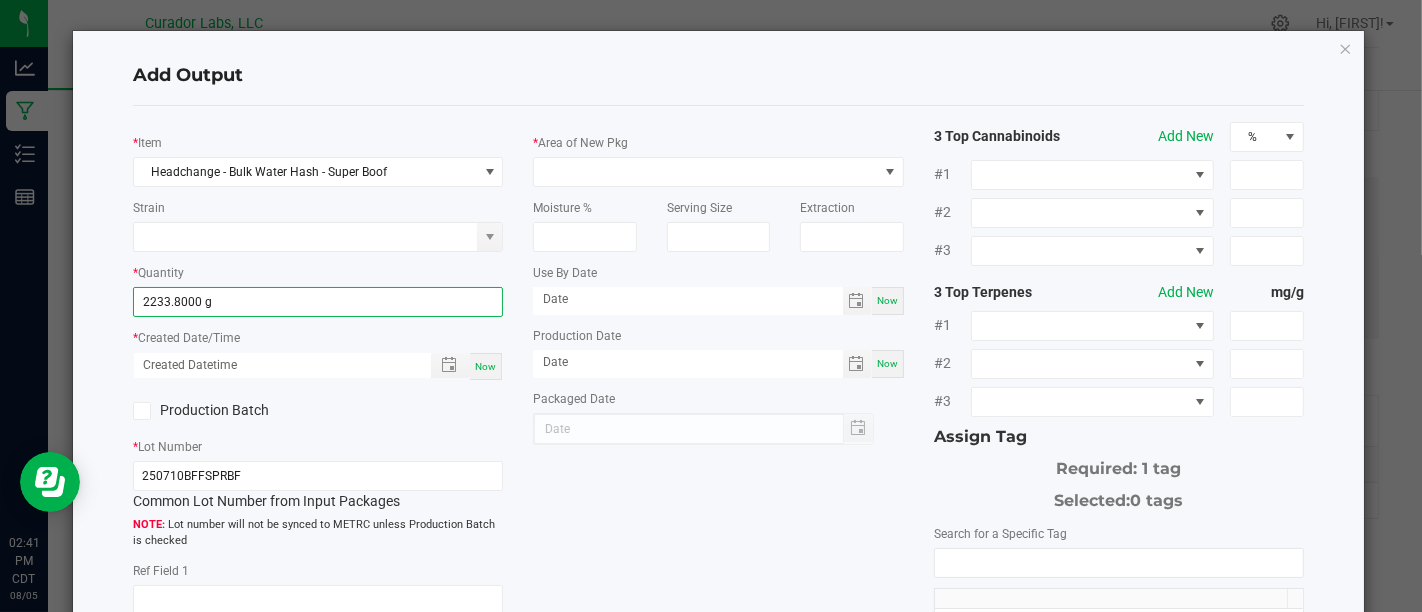 click on "Now" at bounding box center [485, 366] 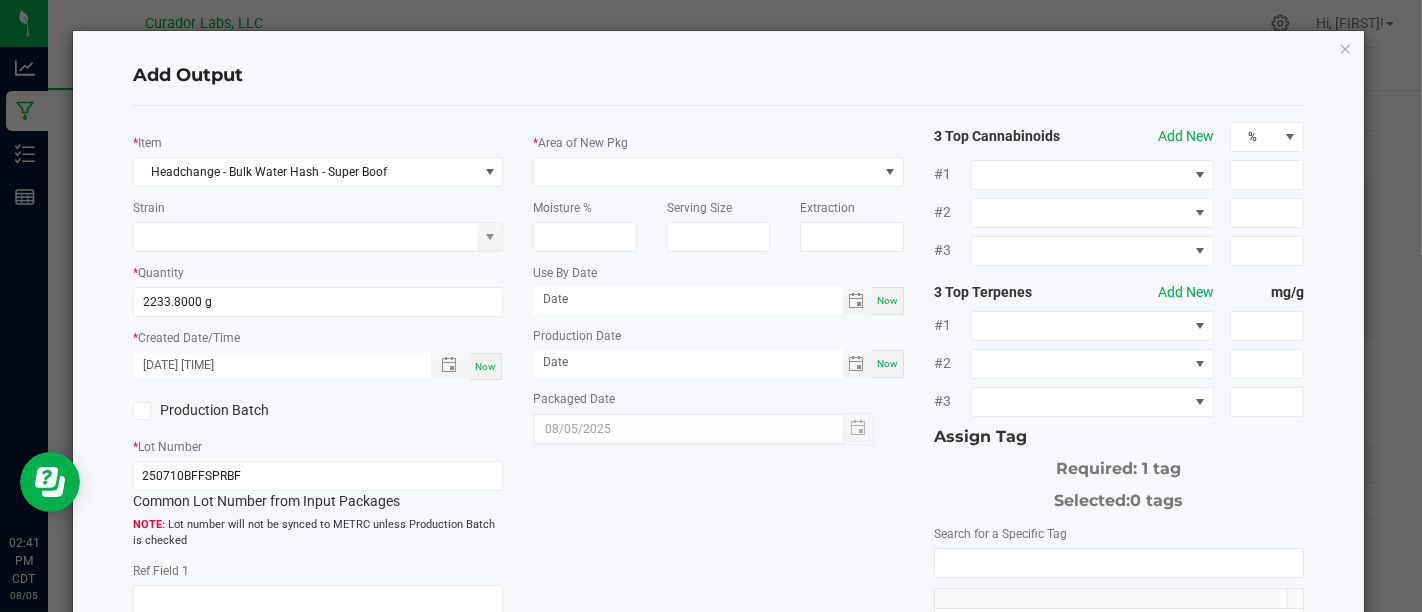 click on "Production Batch" 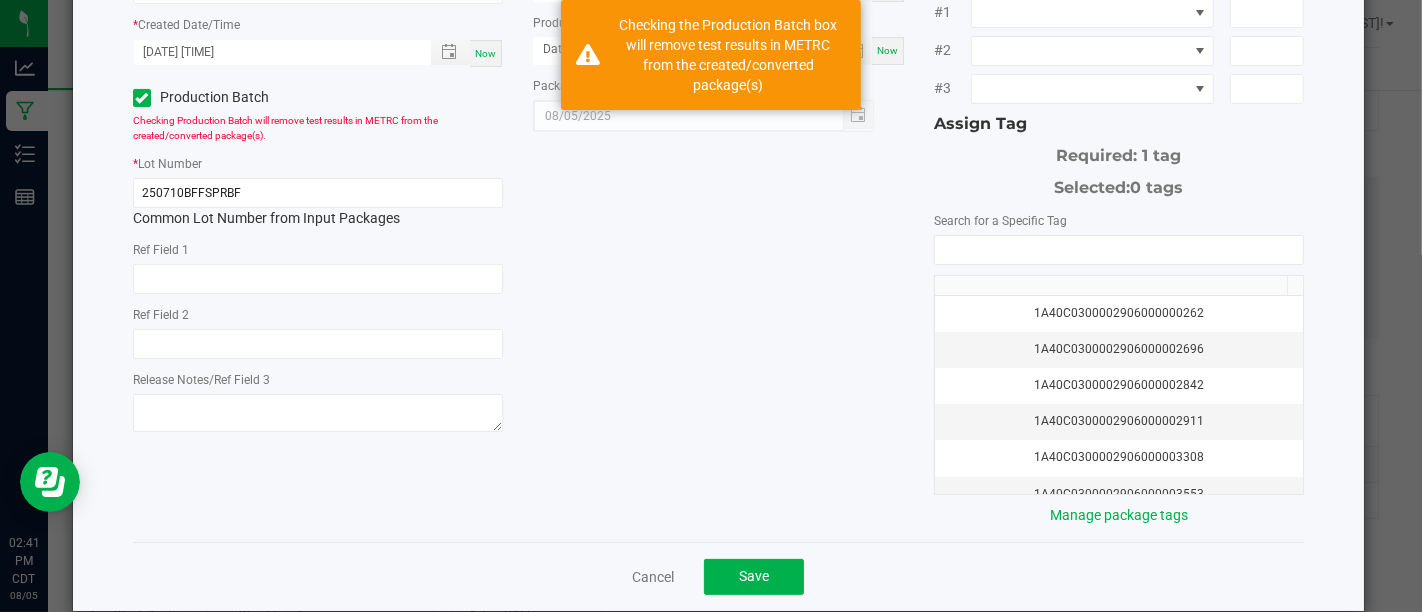 scroll, scrollTop: 0, scrollLeft: 0, axis: both 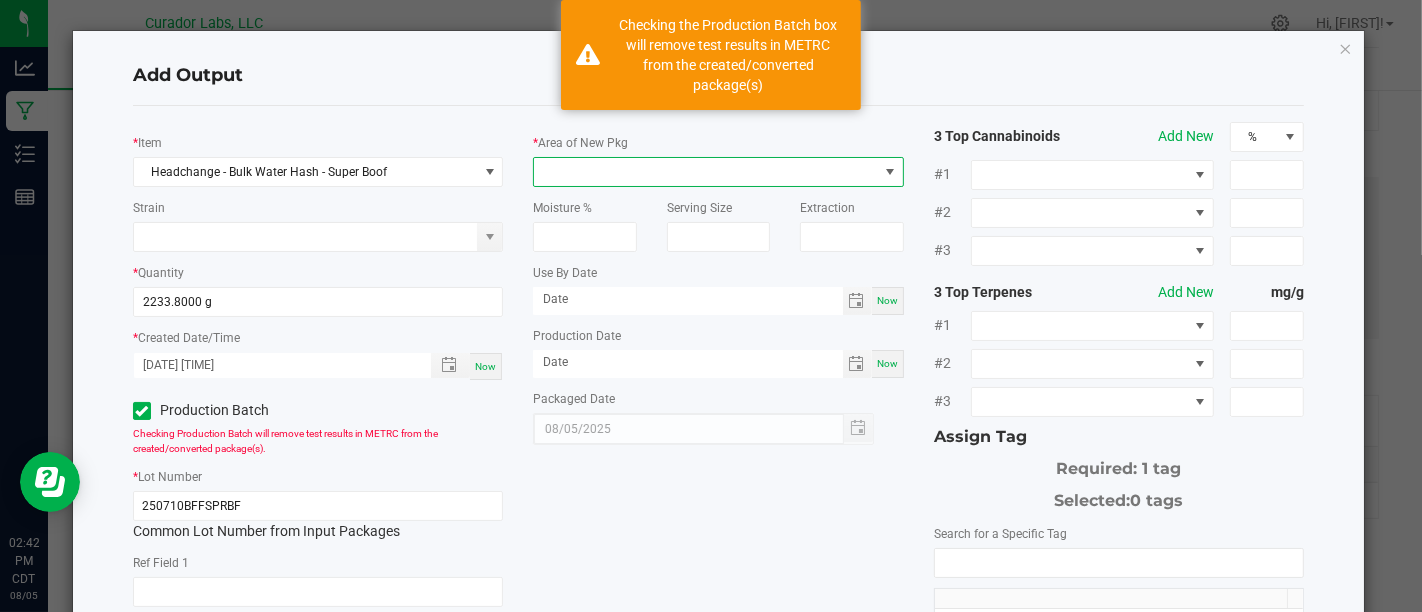 click at bounding box center (705, 172) 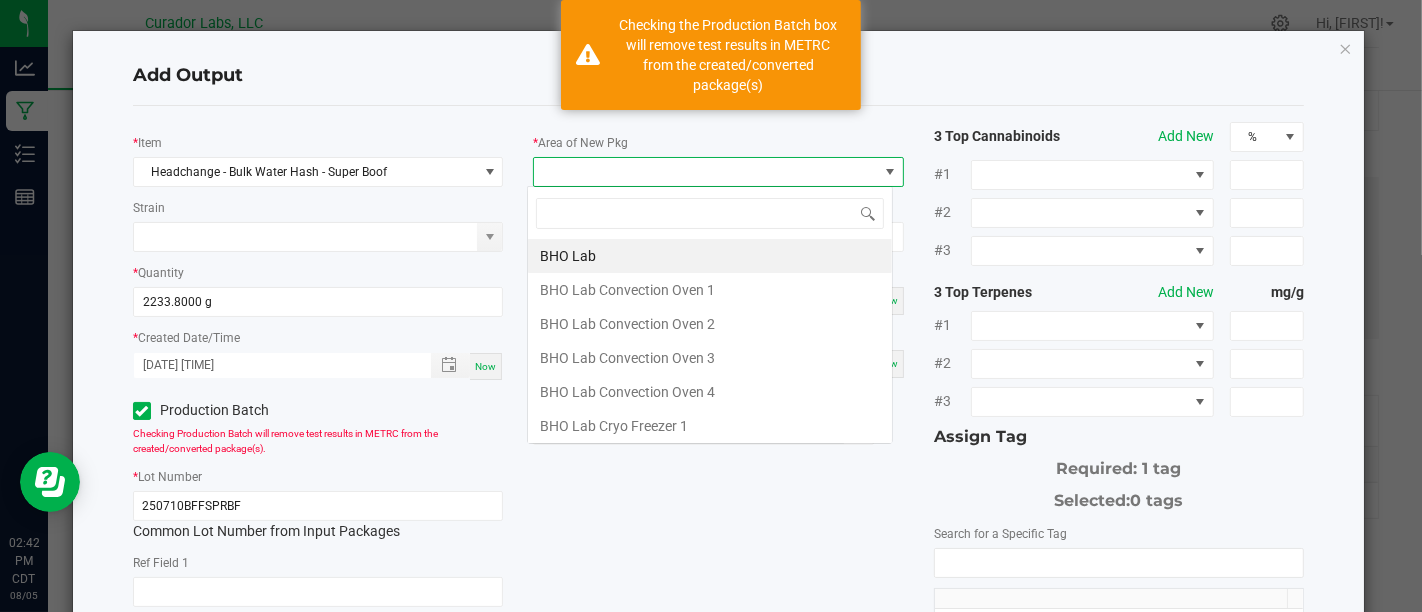 scroll, scrollTop: 99970, scrollLeft: 99634, axis: both 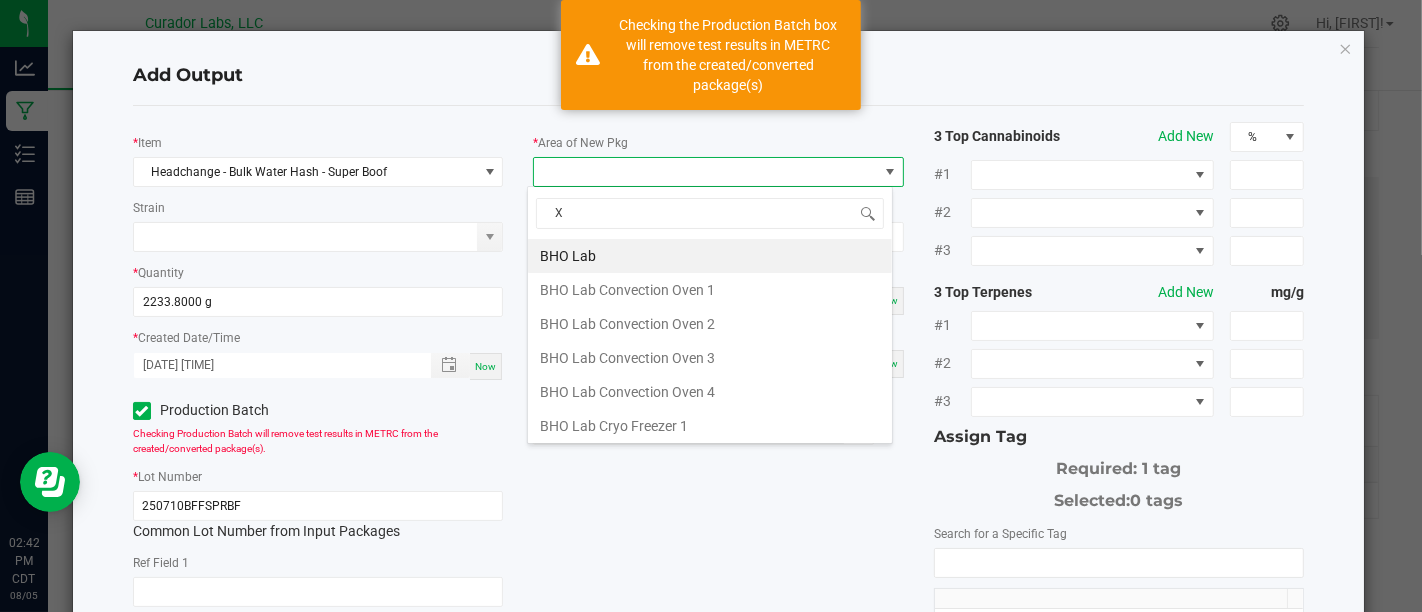 type on "Xo" 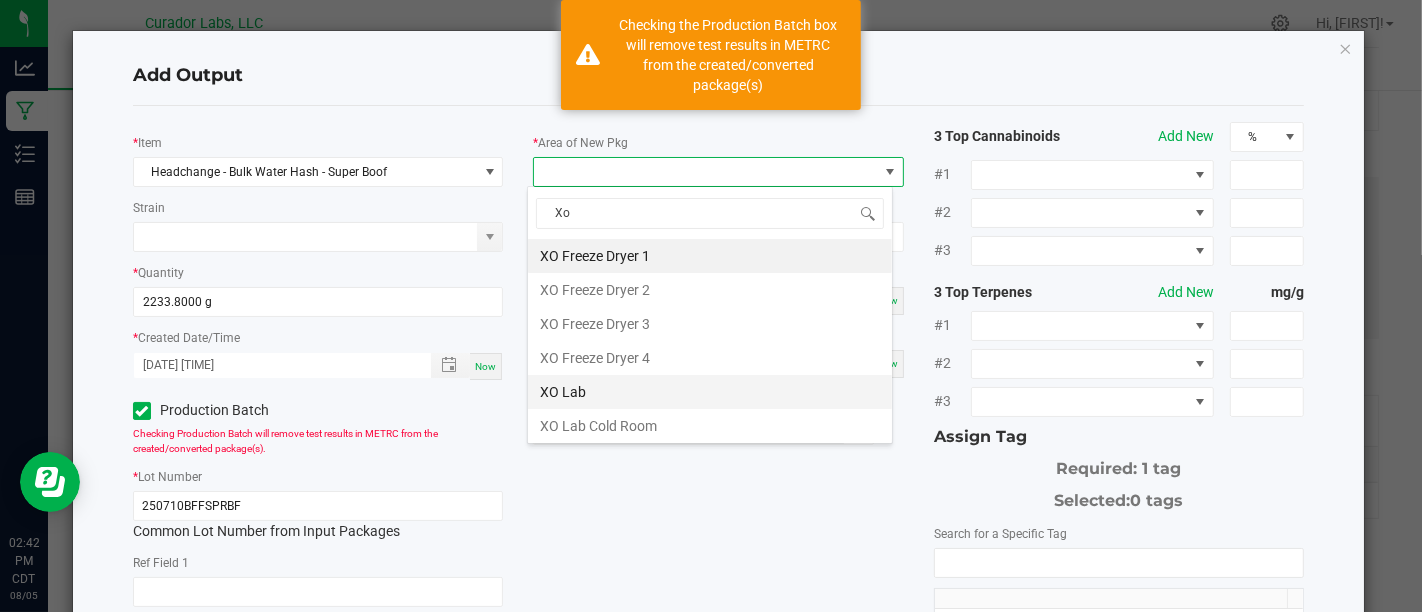 click on "XO Lab" at bounding box center [710, 392] 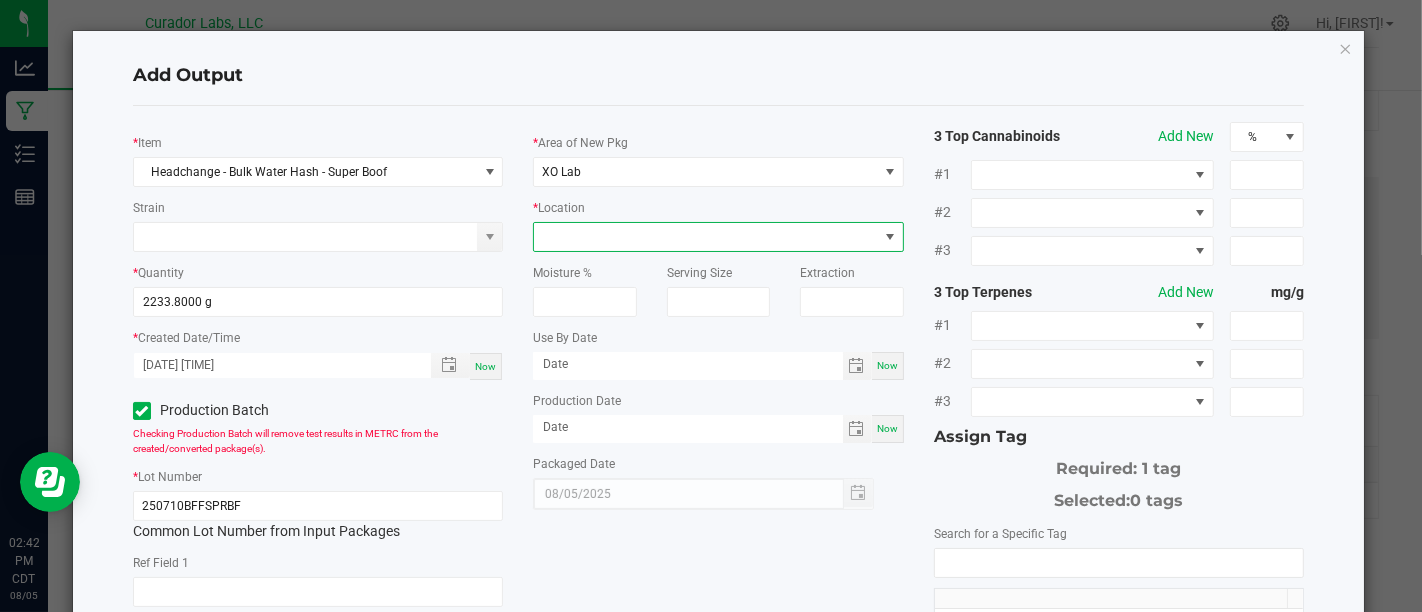 click at bounding box center (705, 237) 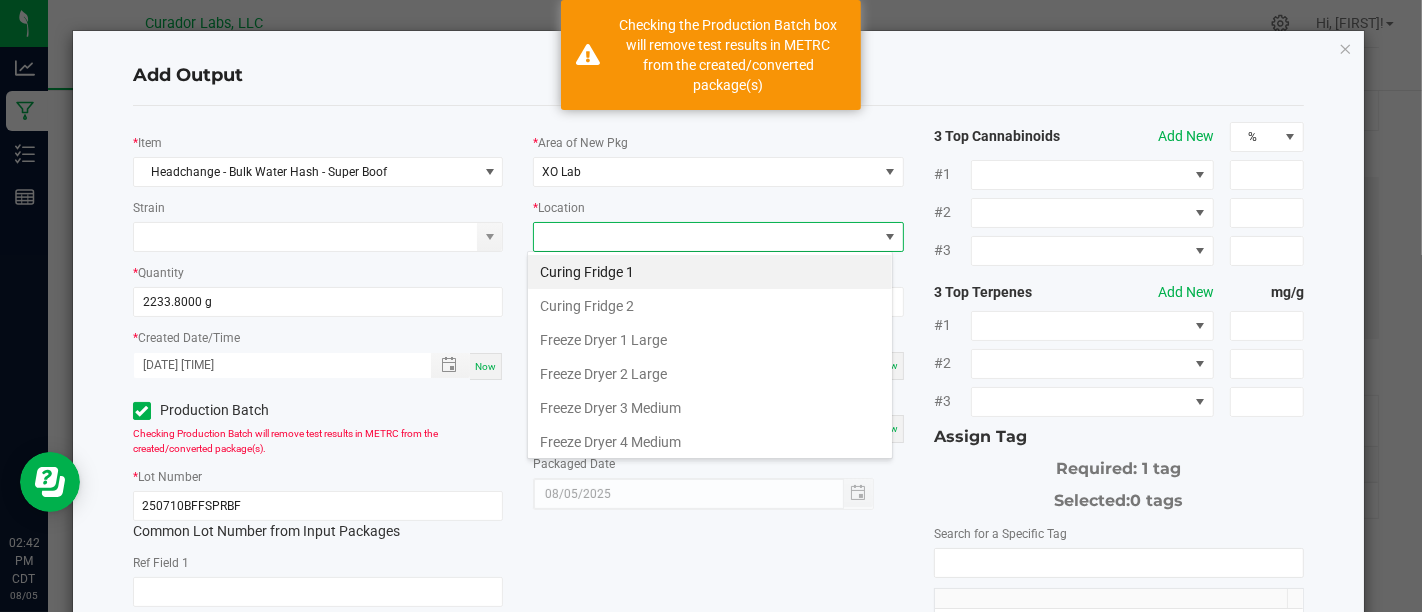 scroll, scrollTop: 99970, scrollLeft: 99634, axis: both 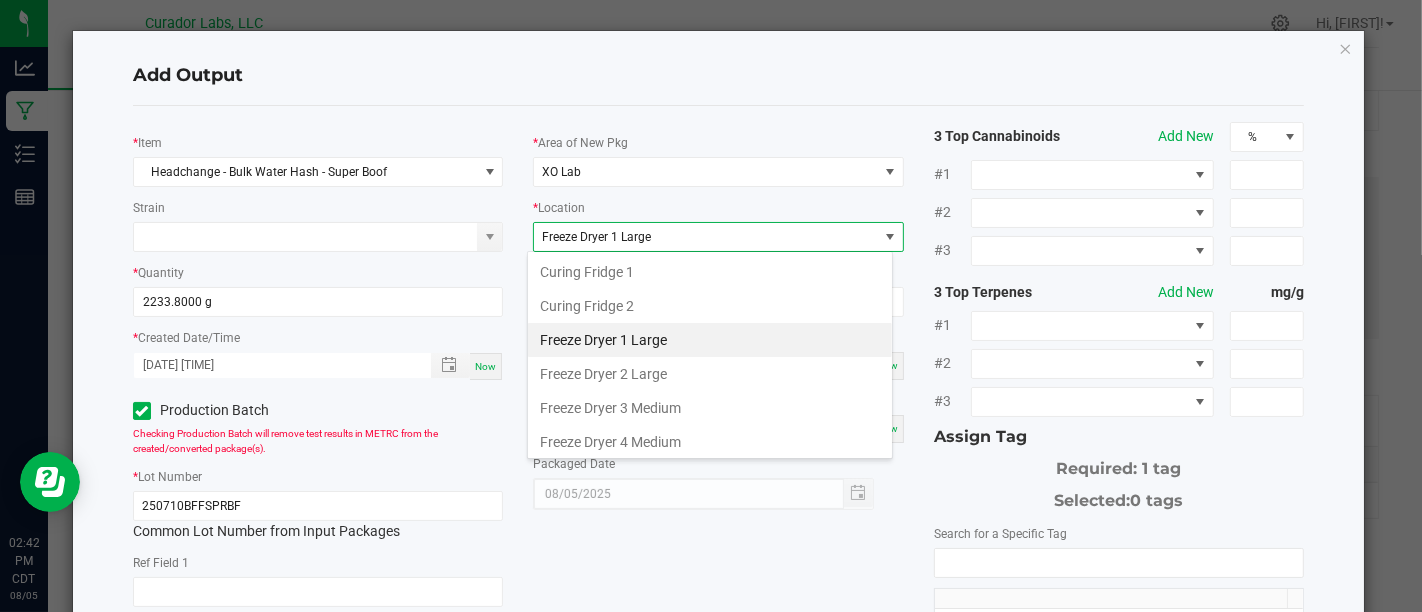click on "Freeze Dryer 1 Large" at bounding box center [710, 340] 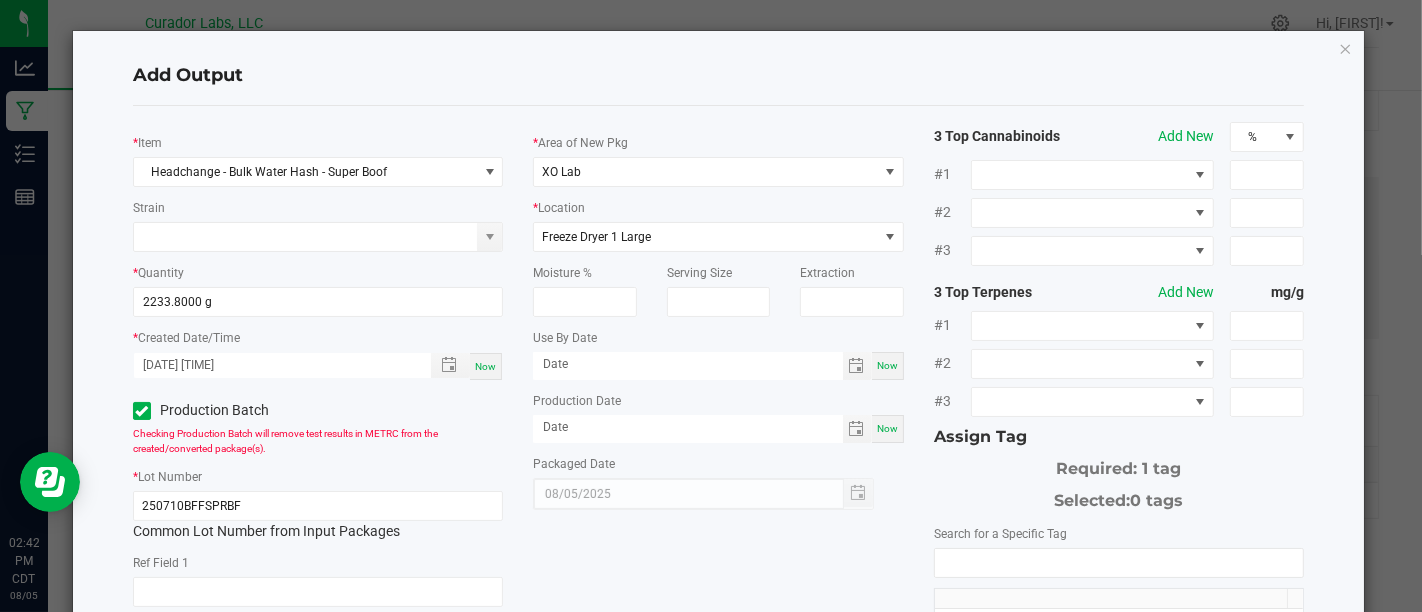 click on "Serving Size" 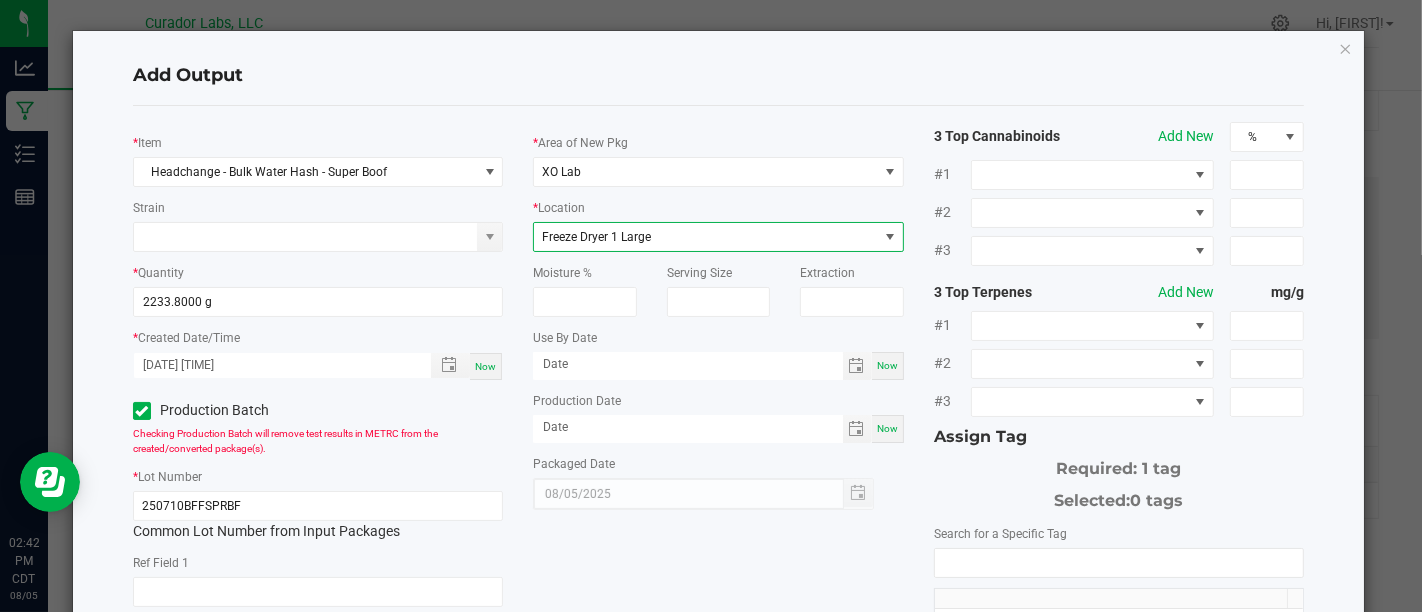 click on "Freeze Dryer 1 Large" at bounding box center [705, 237] 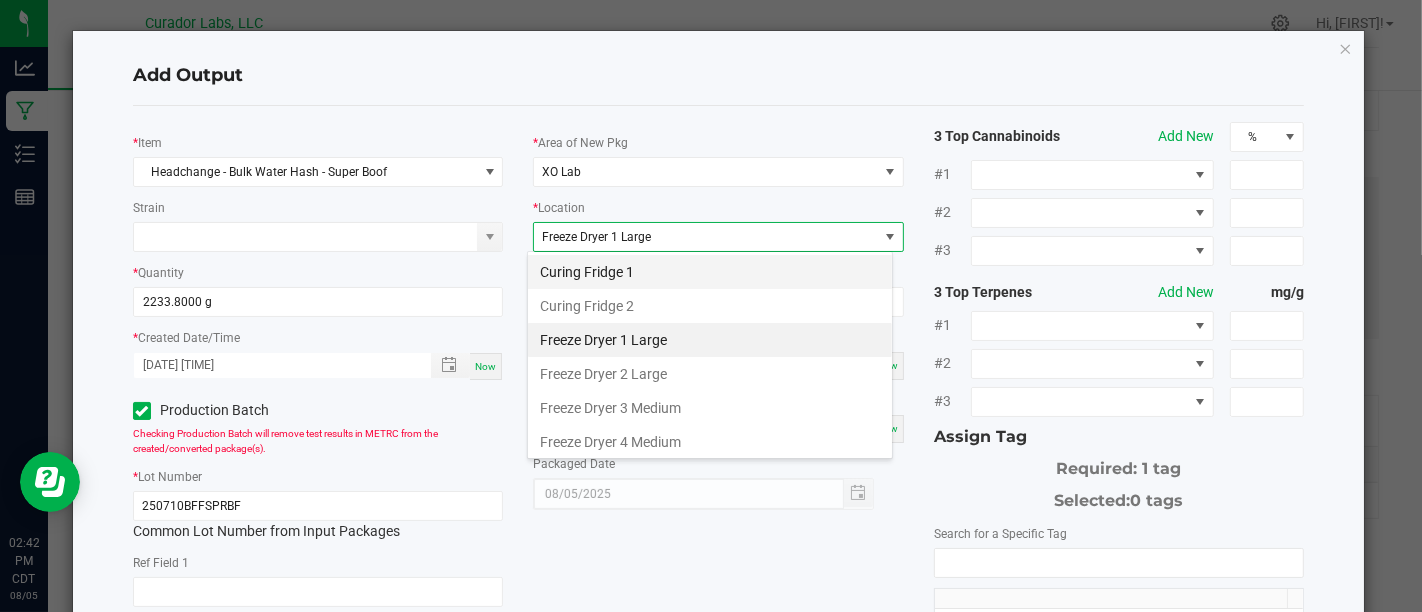 scroll, scrollTop: 99970, scrollLeft: 99634, axis: both 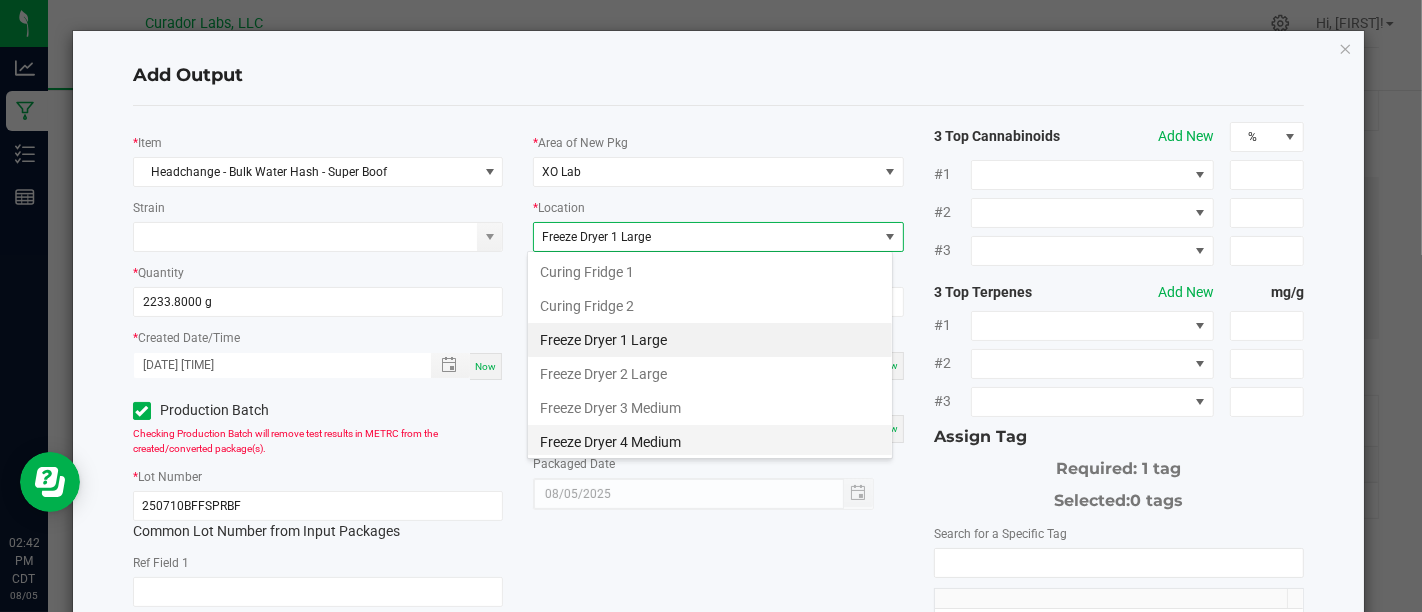 click on "Freeze Dryer 4 Medium" at bounding box center (710, 442) 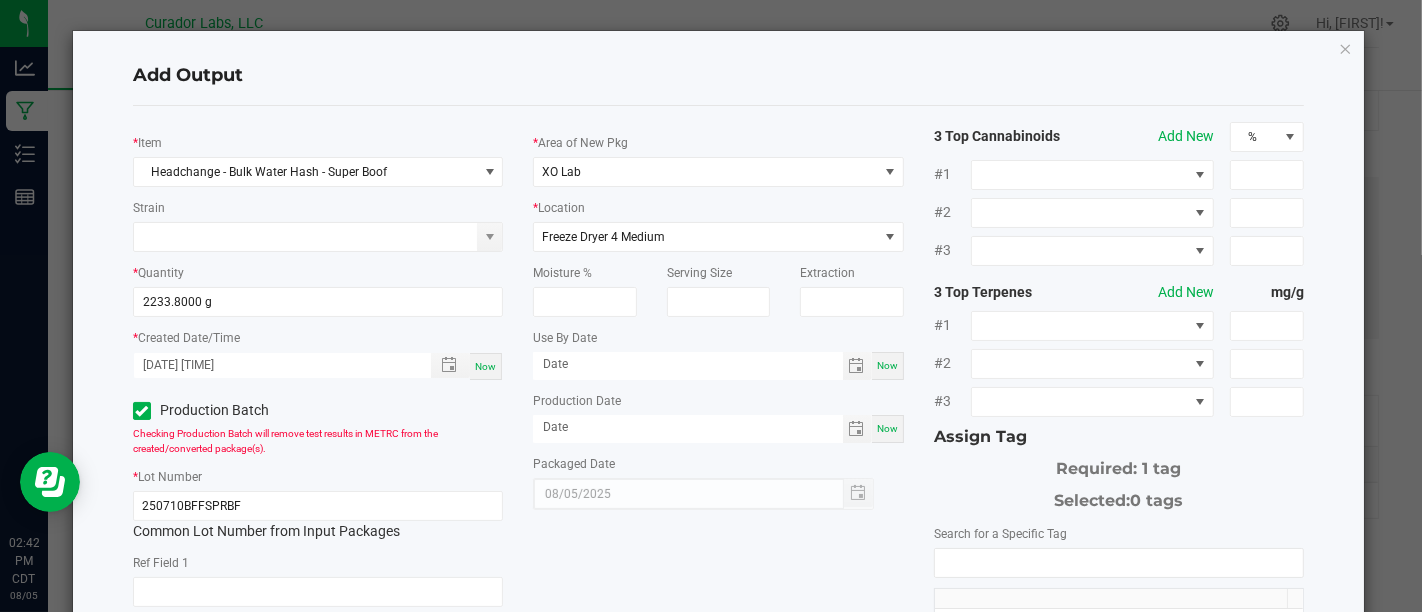 click on "Now" at bounding box center (887, 365) 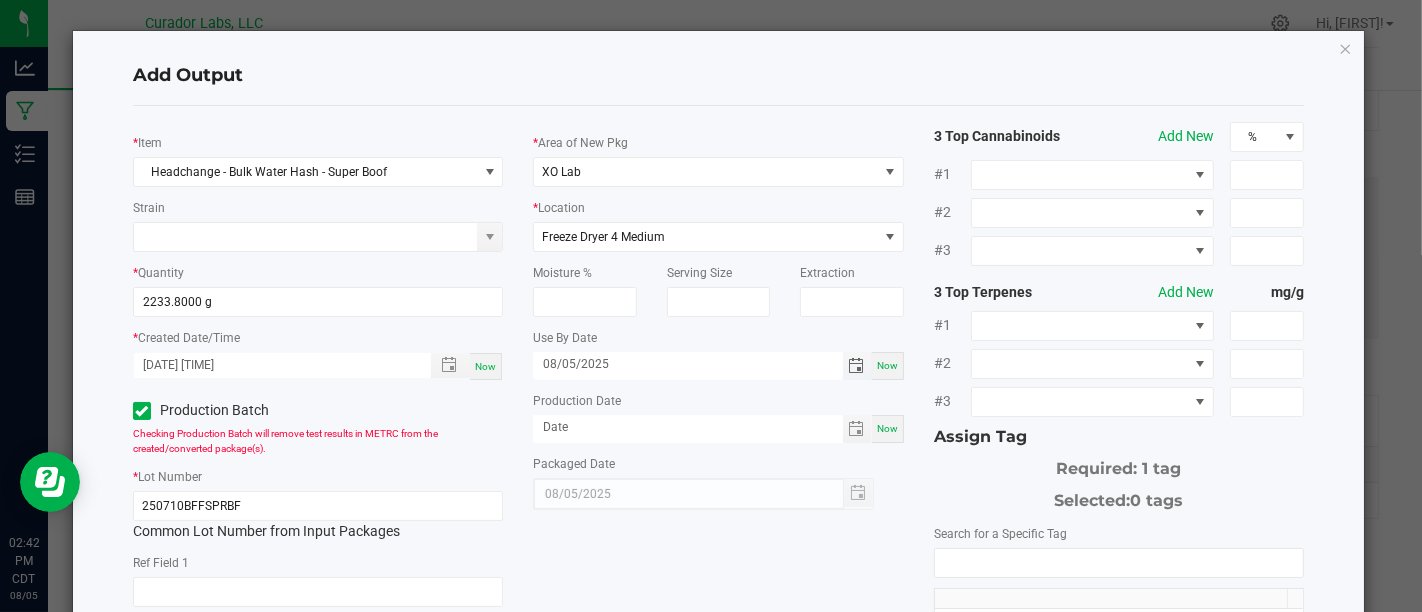click on "08/05/2025" at bounding box center (688, 364) 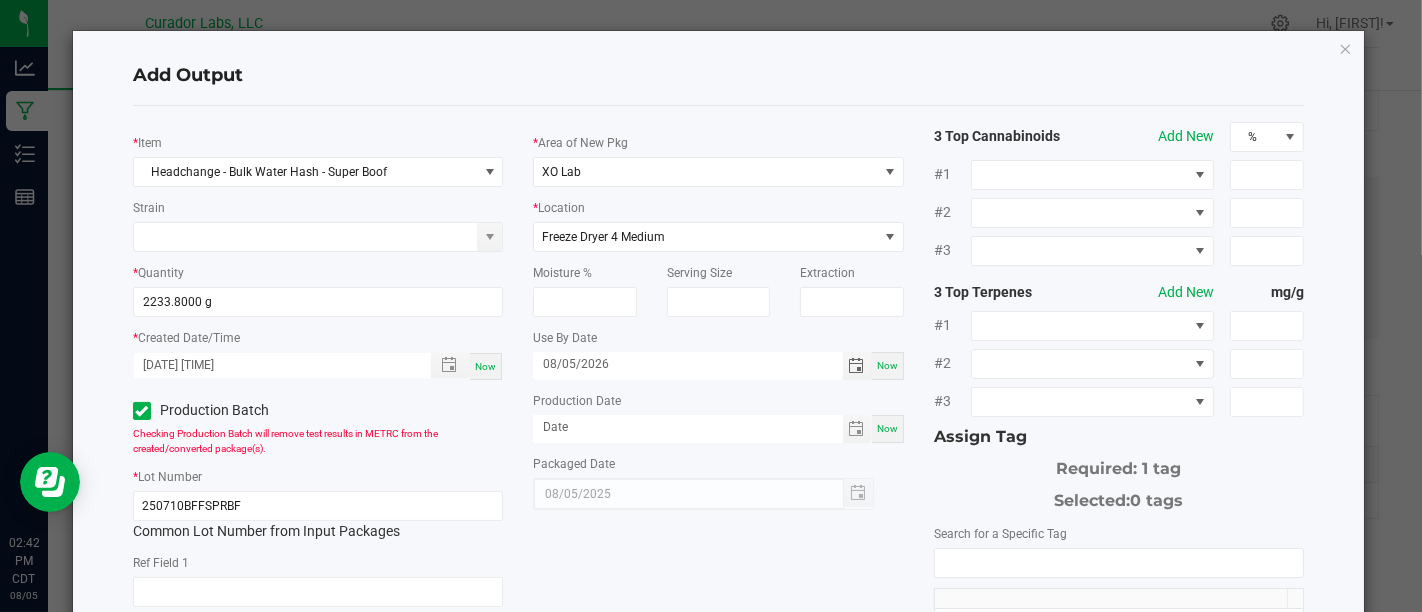type on "08/05/2026" 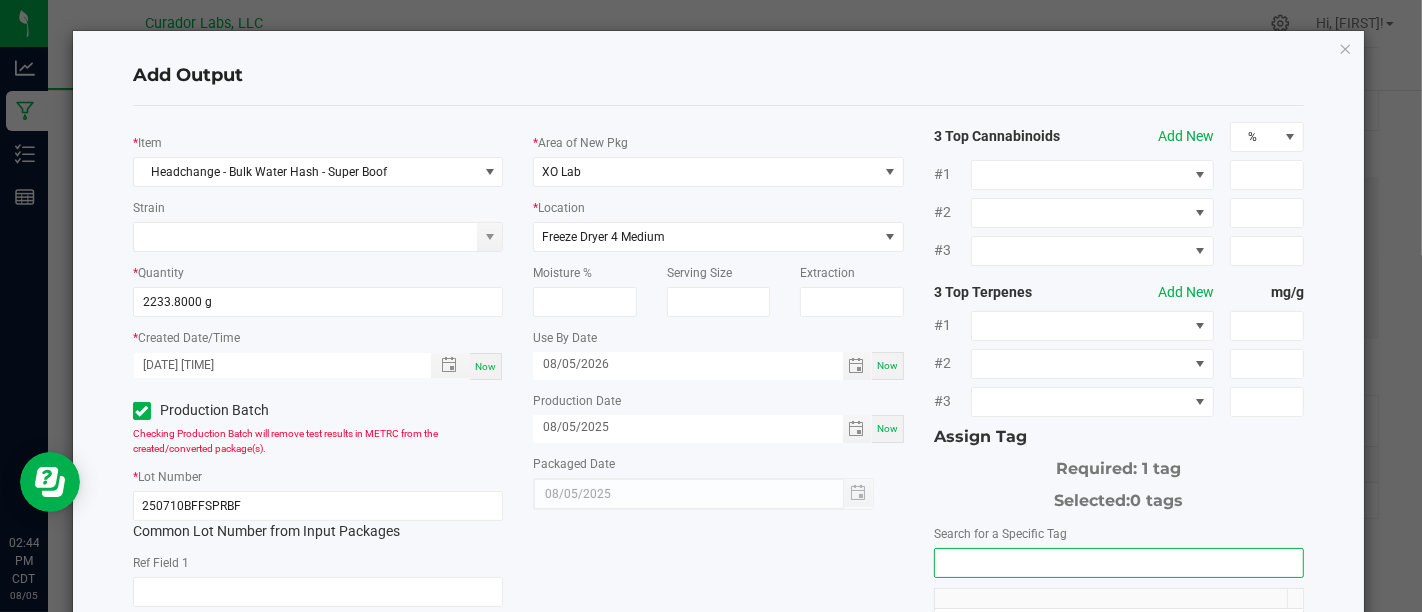 click at bounding box center [1119, 563] 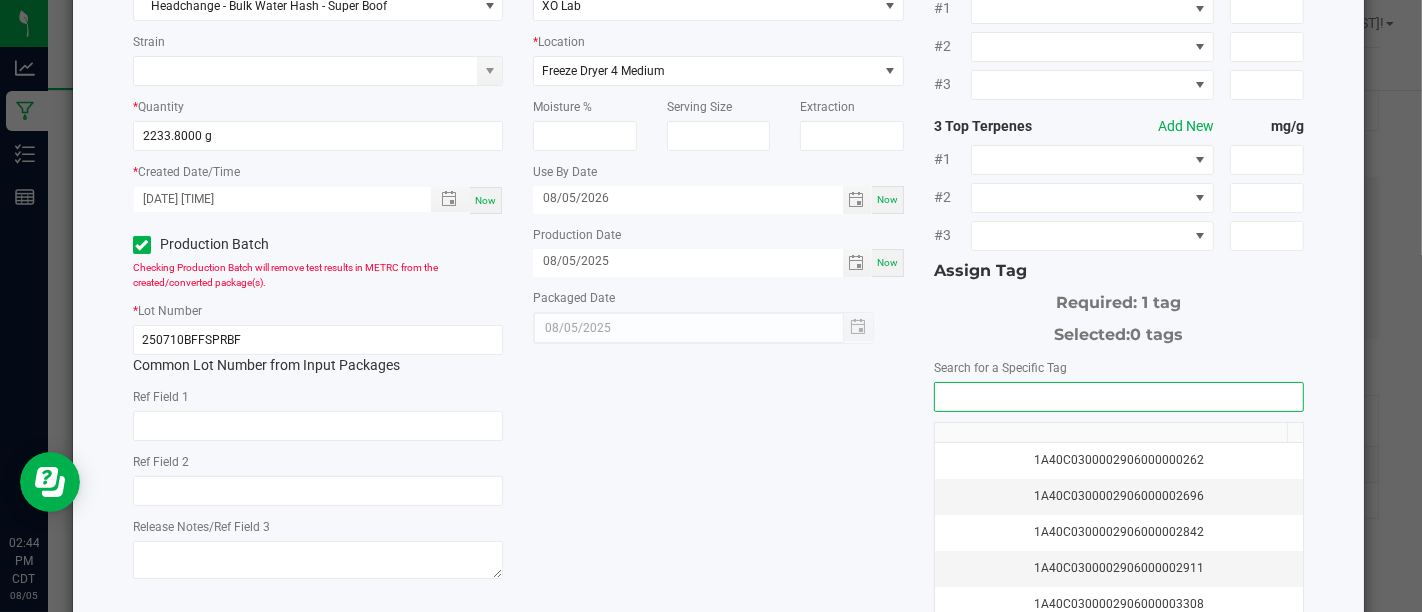 scroll, scrollTop: 168, scrollLeft: 0, axis: vertical 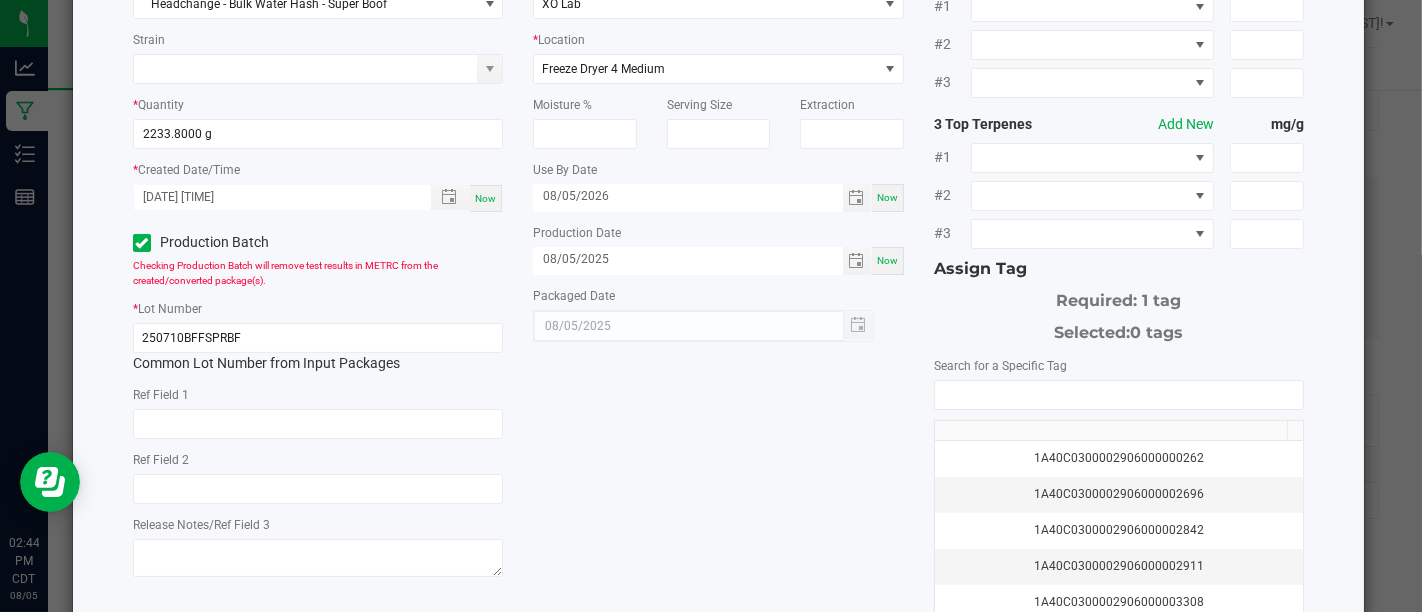 click on "*   Item  Headchange - Bulk Water Hash - Super Boof  Strain   *   Quantity  2233.8000 g  *   Created Date/Time  08/05/2025 2:41 PM Now  Production Batch   Checking Production Batch will remove test results in METRC from the created/converted package(s).   *   Lot Number  250710BFFSPRBF  Common Lot Number from Input Packages   Ref Field 1   Ref Field 2   Release Notes/Ref Field 3   *   Area of New Pkg  XO Lab  *   Location  Freeze Dryer 4 Medium  Moisture %   Serving Size   Extraction   Use By Date  08/05/2026 Now  Production Date  08/05/2025 Now  Packaged Date  08/05/2025 3 Top Cannabinoids  Add New  % #1 #2 #3 3 Top Terpenes  Add New  mg/g #1 #2 #3 Assign Tag  Required: 1 tag   Selected:   0 tags   Search for a Specific Tag   1A40C0300002906000000262   1A40C0300002906000002696   1A40C0300002906000002842   1A40C0300002906000002911   1A40C0300002906000003308   1A40C0300002906000003553   1A40C0300002906000003667   1A40C0300002906000004697   1A40C0300002906000004746   1A40C0300002906000005597" 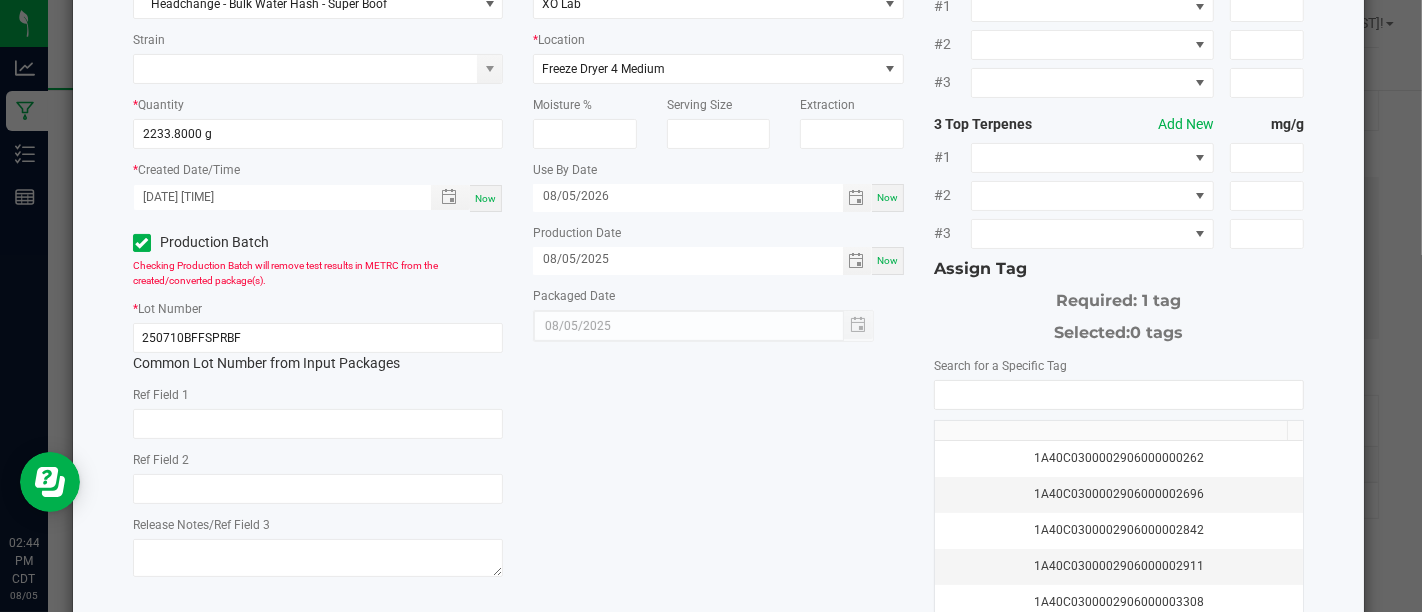 click on "*   Item  Headchange - Bulk Water Hash - Super Boof  Strain   *   Quantity  2233.8000 g  *   Created Date/Time  08/05/2025 2:41 PM Now  Production Batch   Checking Production Batch will remove test results in METRC from the created/converted package(s).   *   Lot Number  250710BFFSPRBF  Common Lot Number from Input Packages   Ref Field 1   Ref Field 2   Release Notes/Ref Field 3   *   Area of New Pkg  XO Lab  *   Location  Freeze Dryer 4 Medium  Moisture %   Serving Size   Extraction   Use By Date  08/05/2026 Now  Production Date  08/05/2025 Now  Packaged Date  08/05/2025 3 Top Cannabinoids  Add New  % #1 #2 #3 3 Top Terpenes  Add New  mg/g #1 #2 #3 Assign Tag  Required: 1 tag   Selected:   0 tags   Search for a Specific Tag   1A40C0300002906000000262   1A40C0300002906000002696   1A40C0300002906000002842   1A40C0300002906000002911   1A40C0300002906000003308   1A40C0300002906000003553   1A40C0300002906000003667   1A40C0300002906000004697   1A40C0300002906000004746   1A40C0300002906000005597" 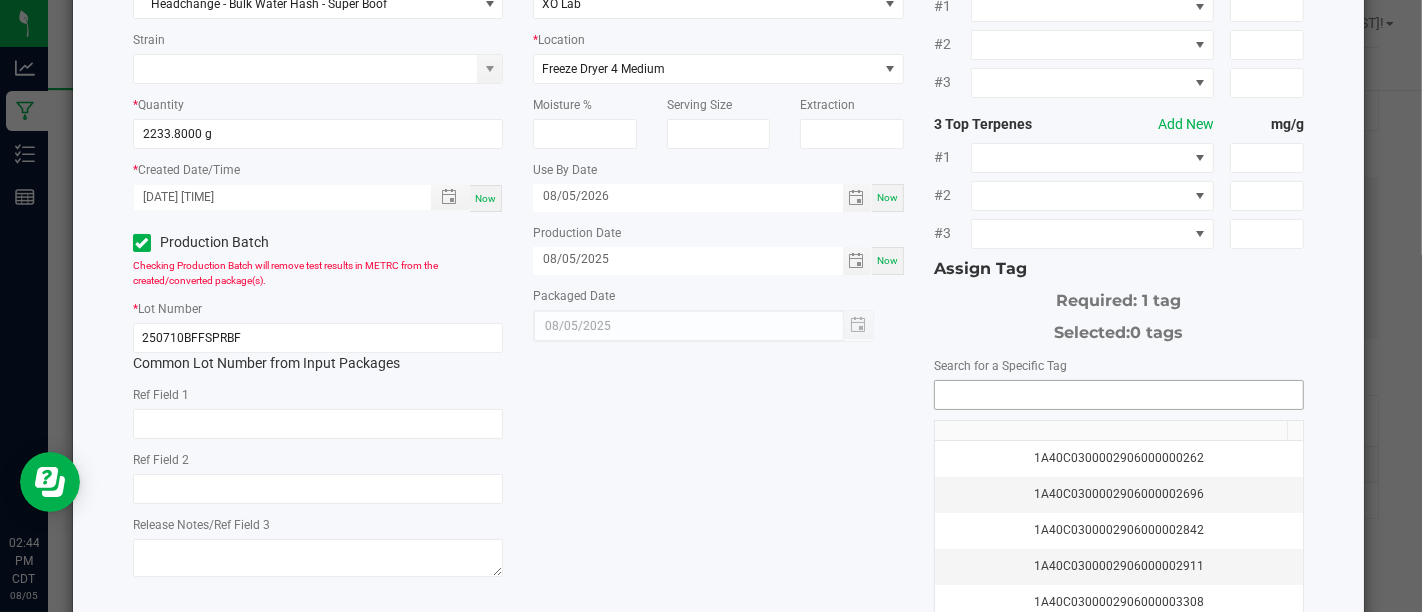 click at bounding box center [1119, 395] 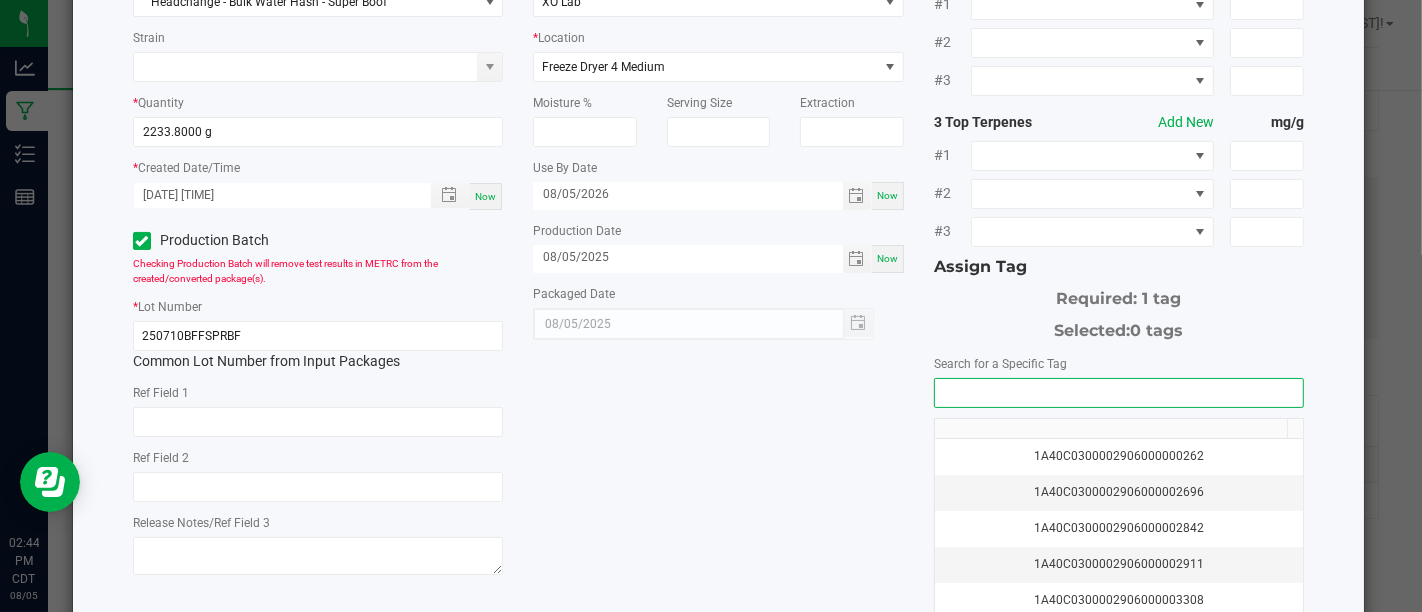 scroll, scrollTop: 168, scrollLeft: 0, axis: vertical 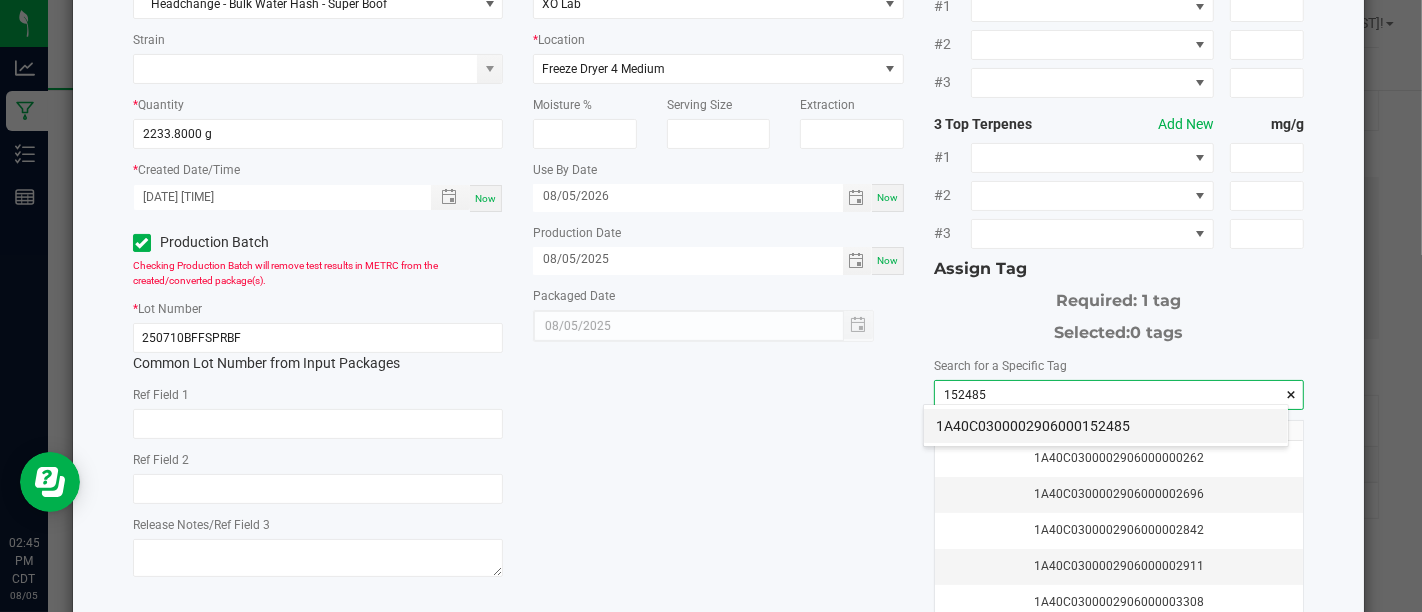click on "1A40C0300002906000152485" at bounding box center [1106, 426] 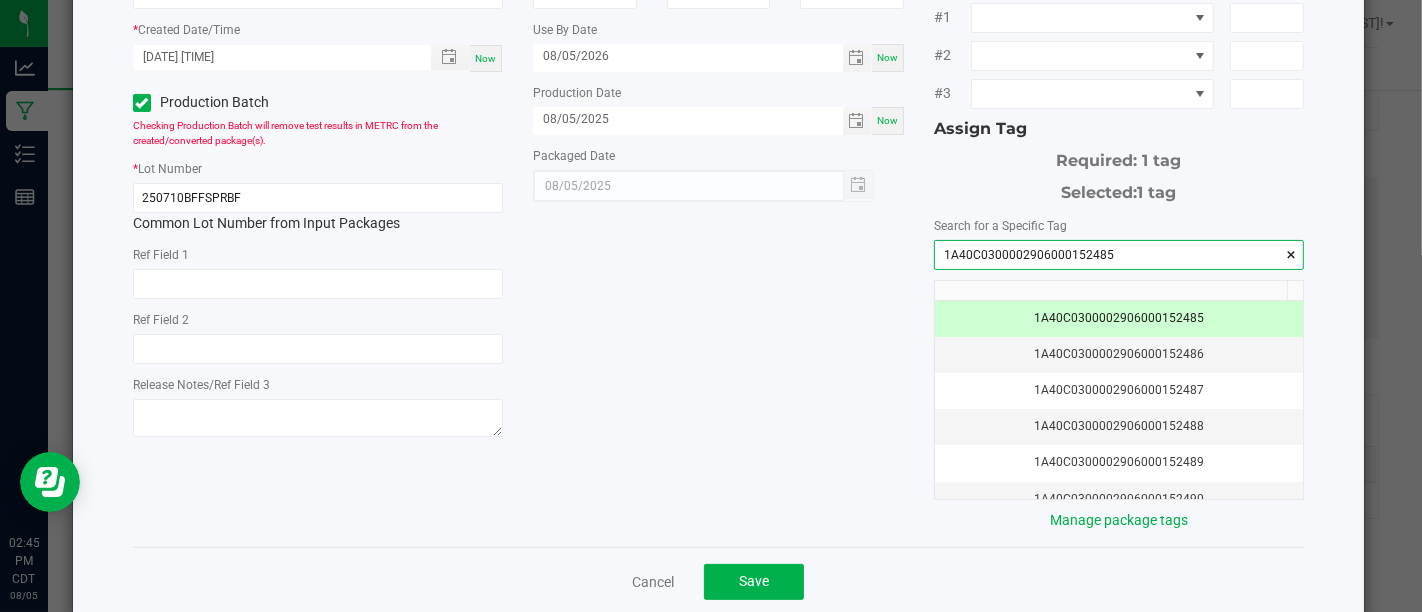 scroll, scrollTop: 337, scrollLeft: 0, axis: vertical 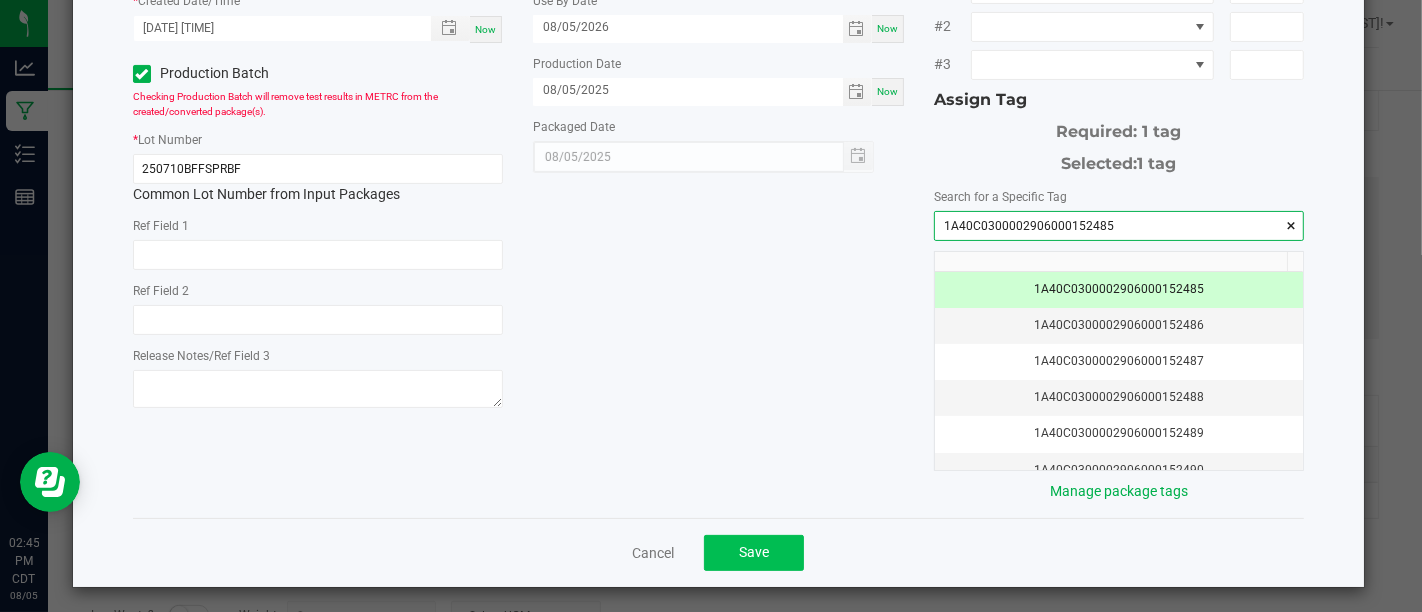 type on "1A40C0300002906000152485" 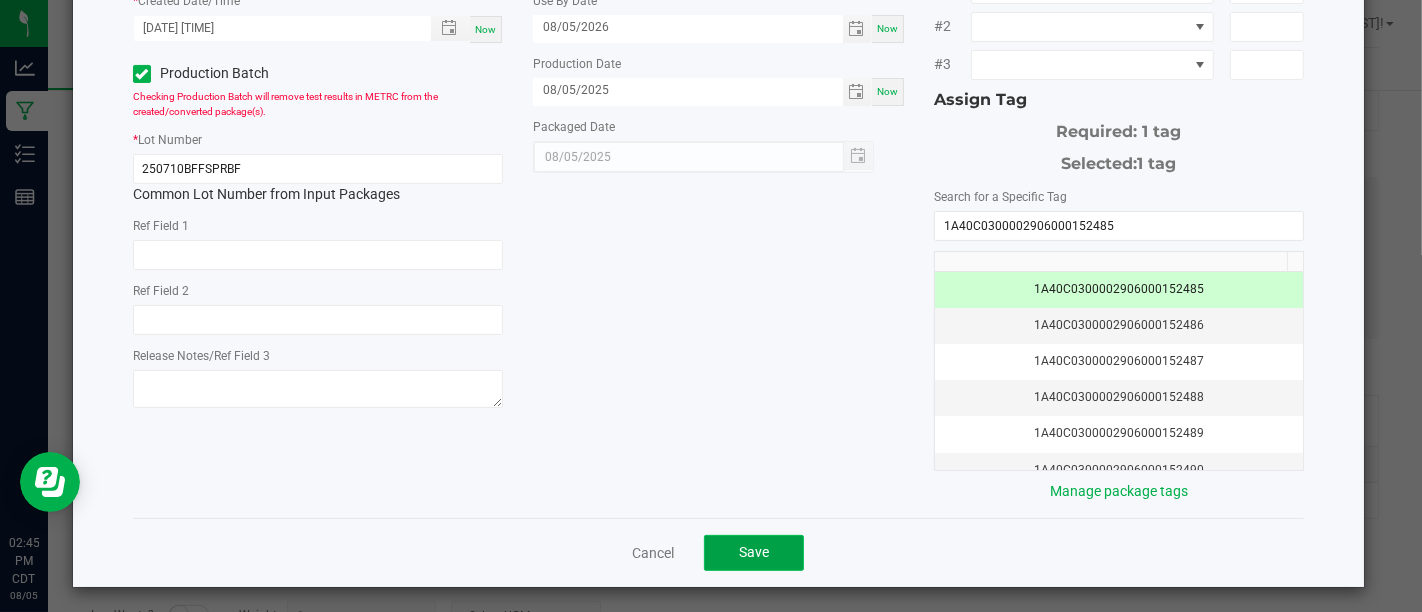 click on "Save" 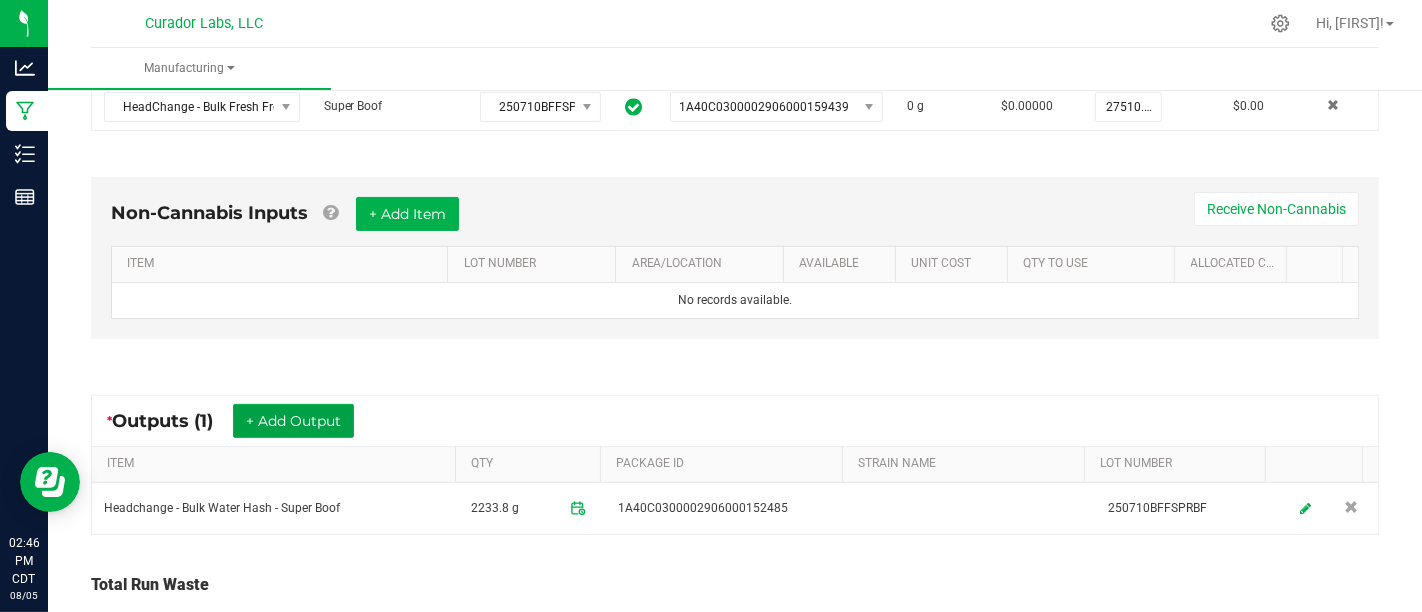 scroll, scrollTop: 616, scrollLeft: 0, axis: vertical 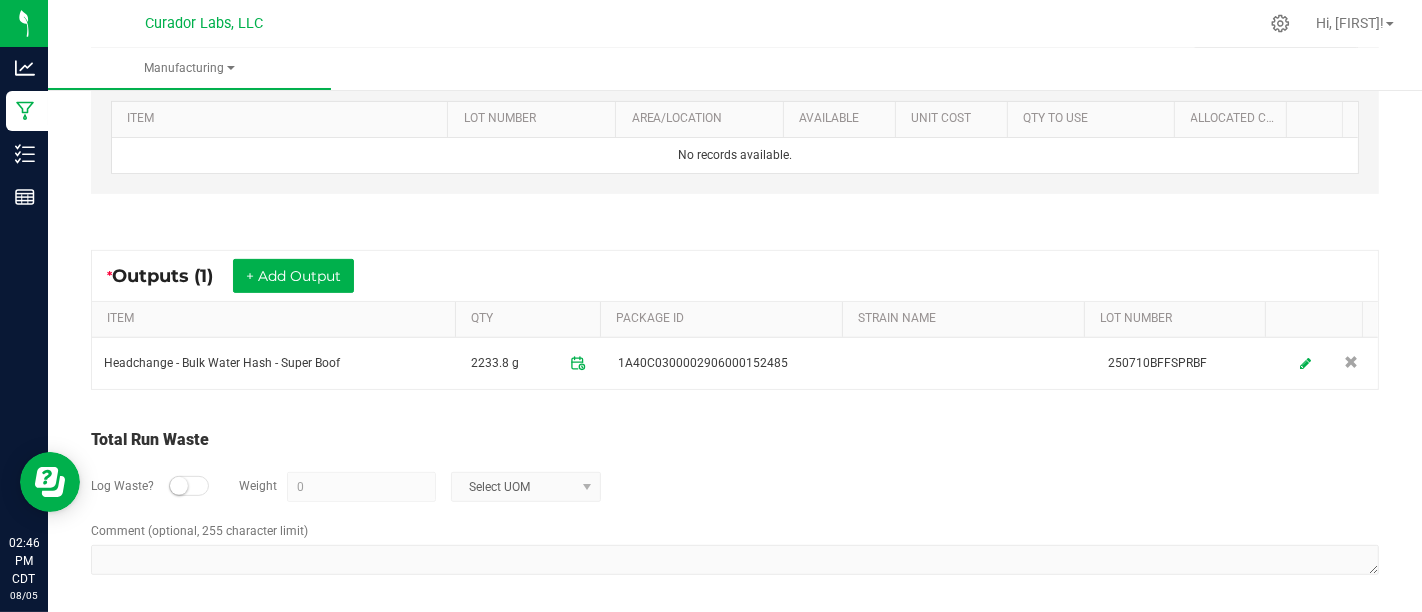 click at bounding box center [189, 486] 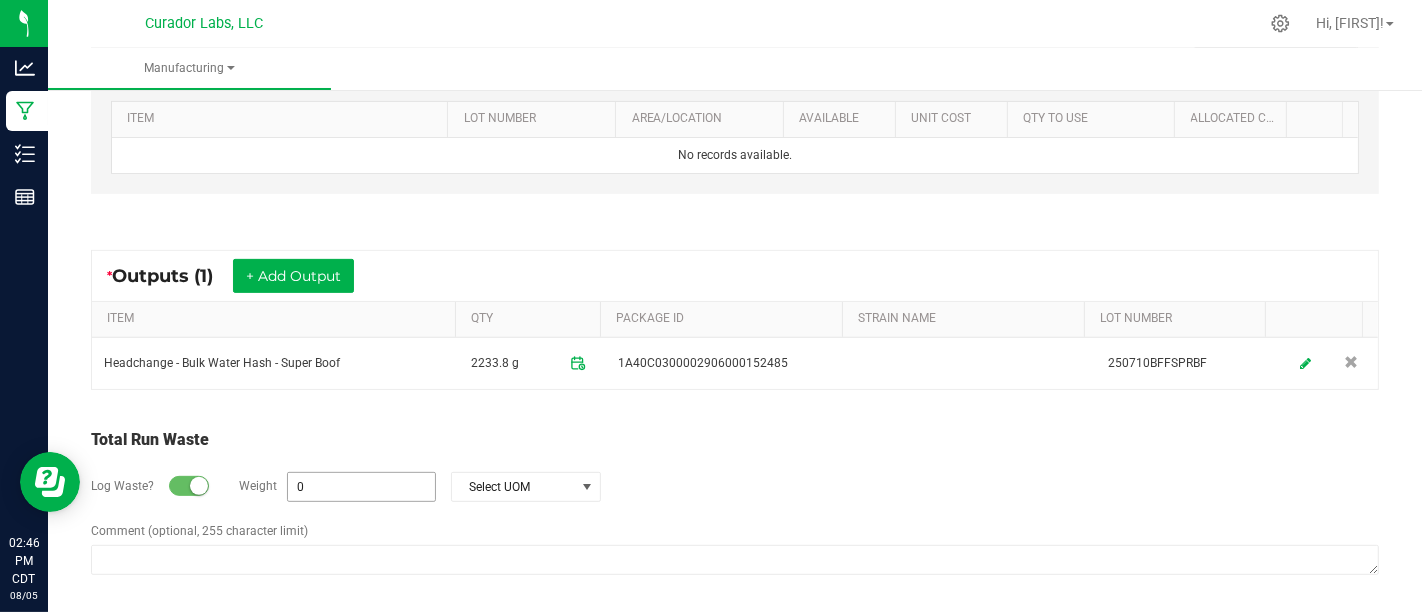 click on "0" at bounding box center [361, 487] 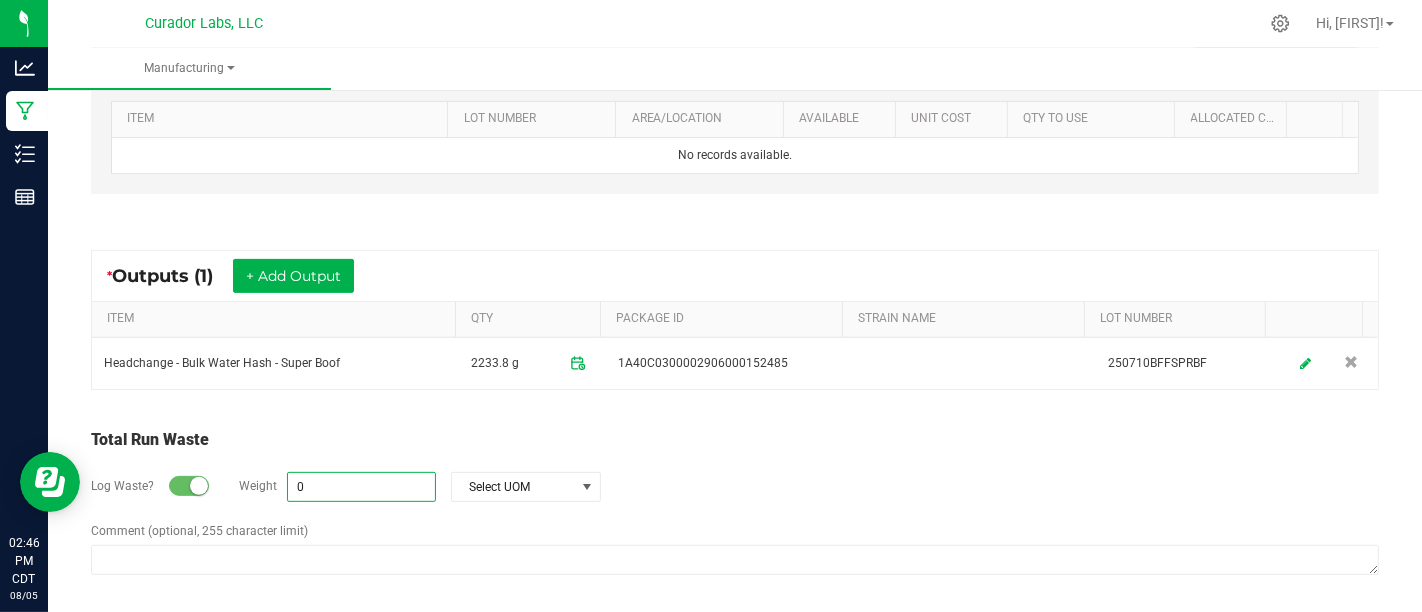 type on "1" 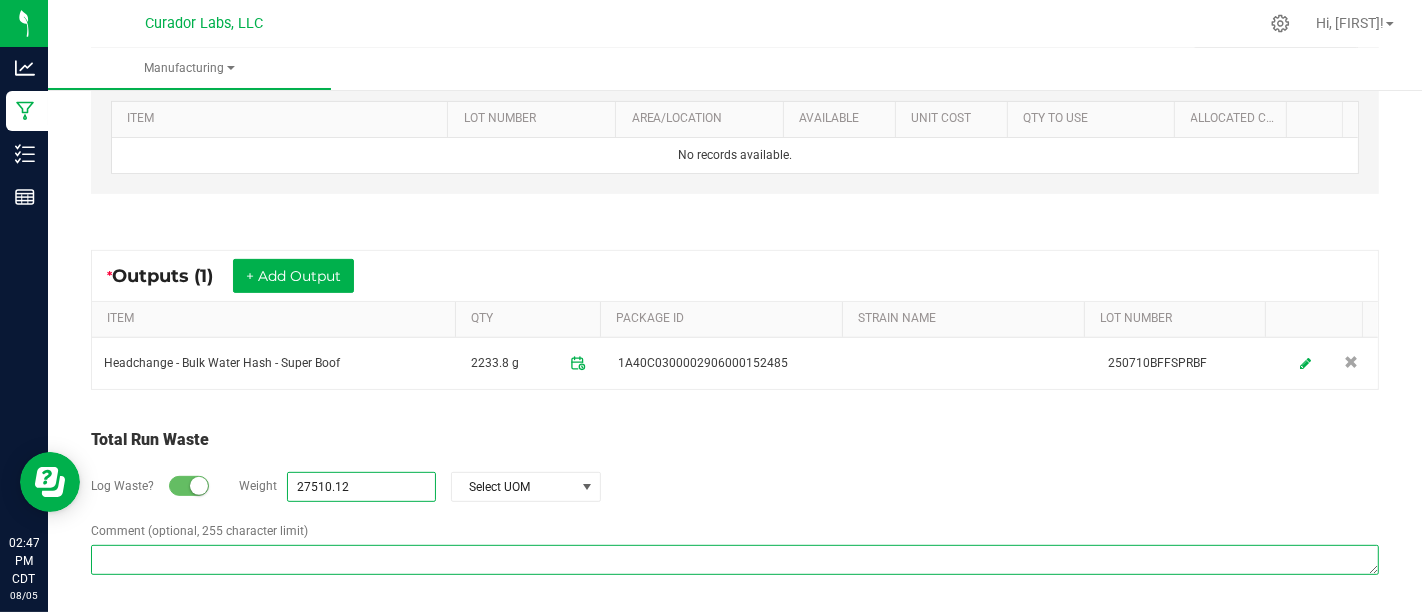 click on "Comment (optional, 255 character limit)" at bounding box center [735, 560] 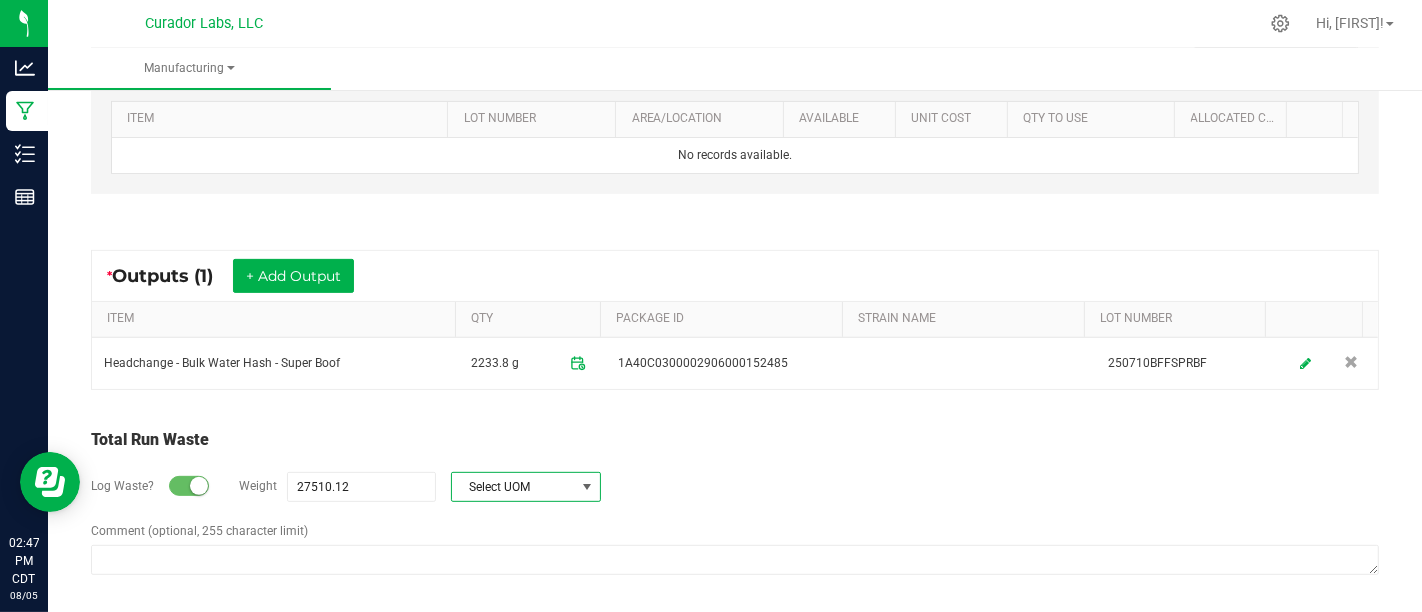 click on "Select UOM" at bounding box center [513, 487] 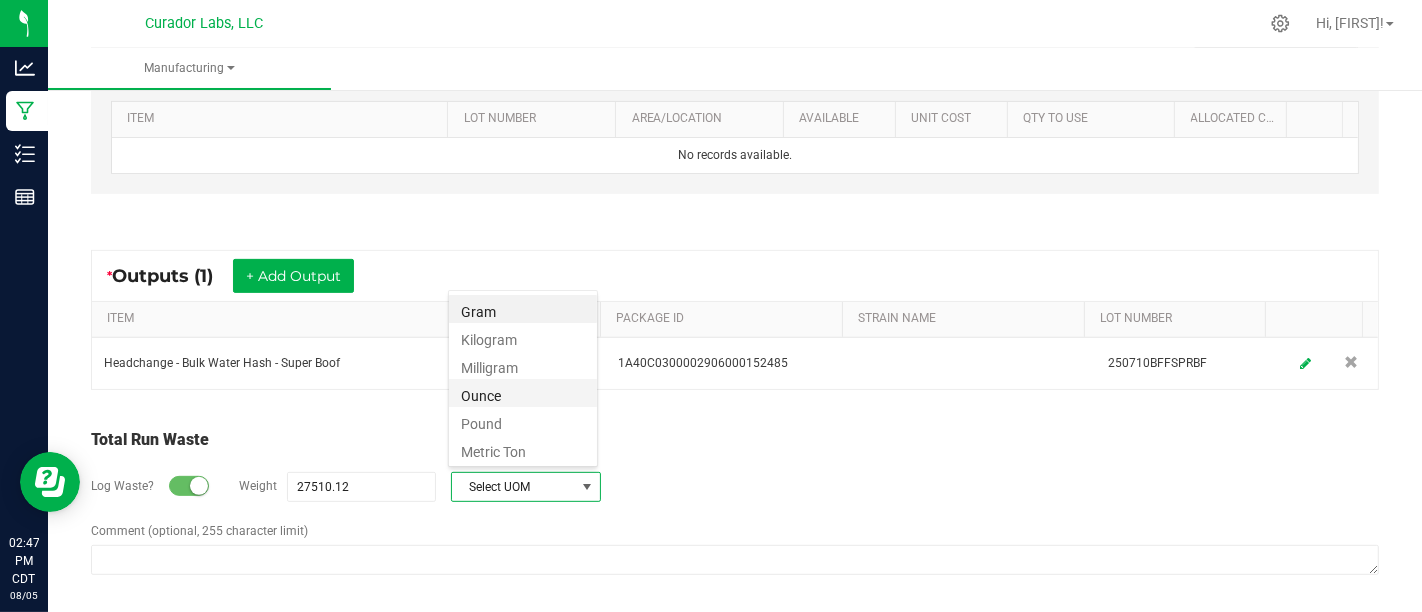 scroll, scrollTop: 99970, scrollLeft: 99850, axis: both 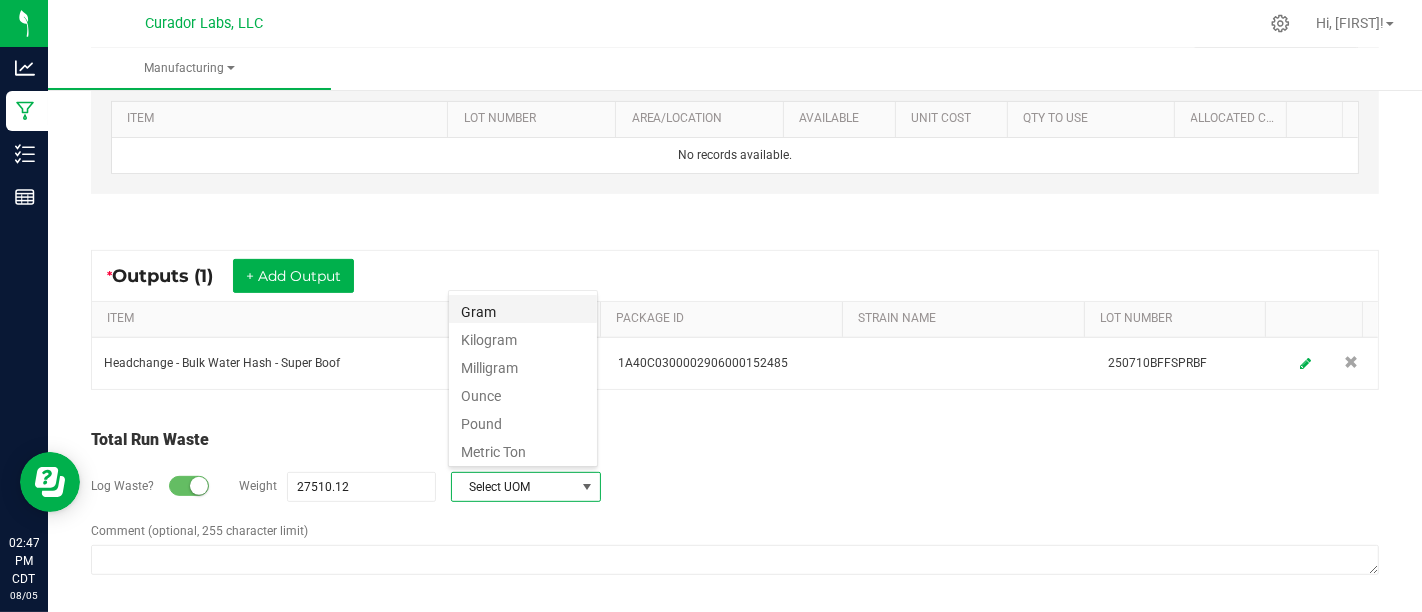 click on "Gram" at bounding box center [523, 309] 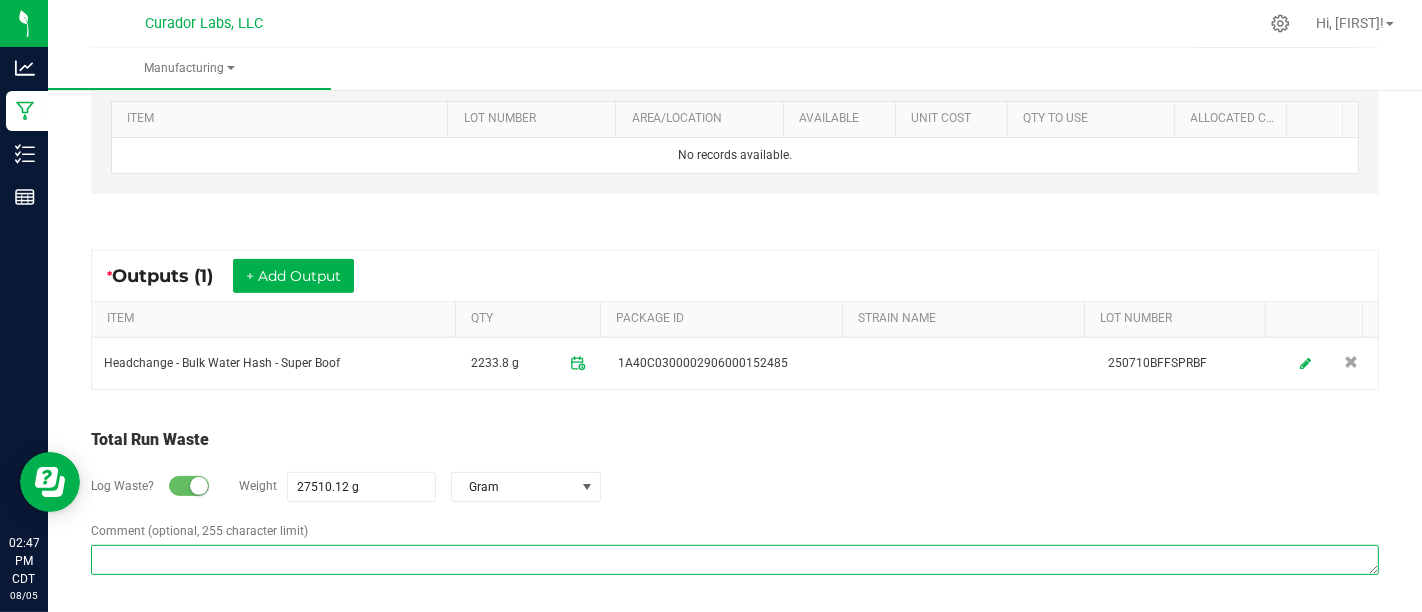 click on "Comment (optional, 255 character limit)" at bounding box center (735, 560) 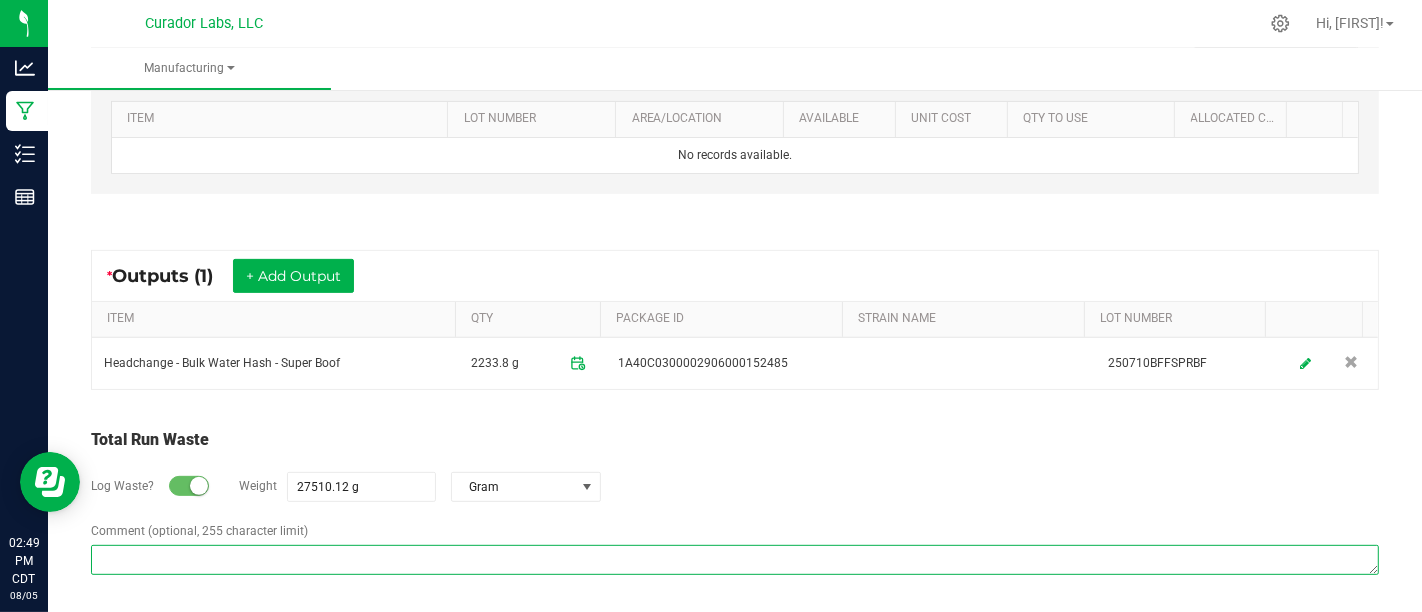 paste on "Material was washed in water, discarded and mixed with mulch." 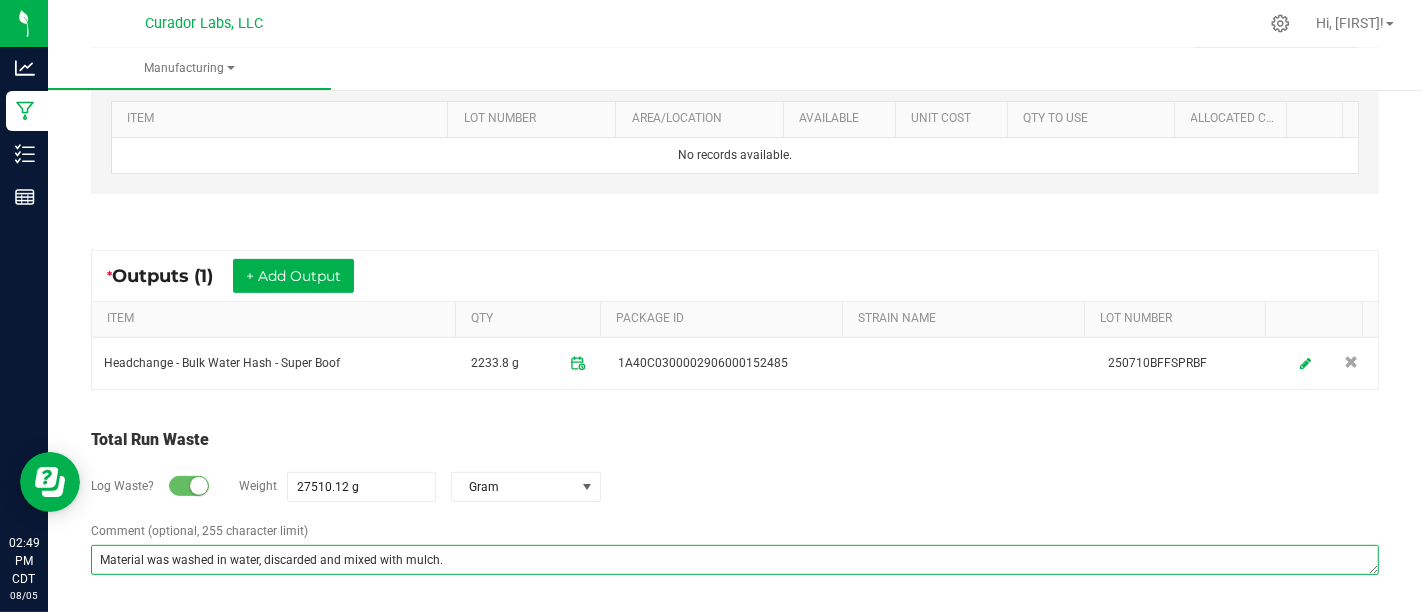 scroll, scrollTop: 0, scrollLeft: 0, axis: both 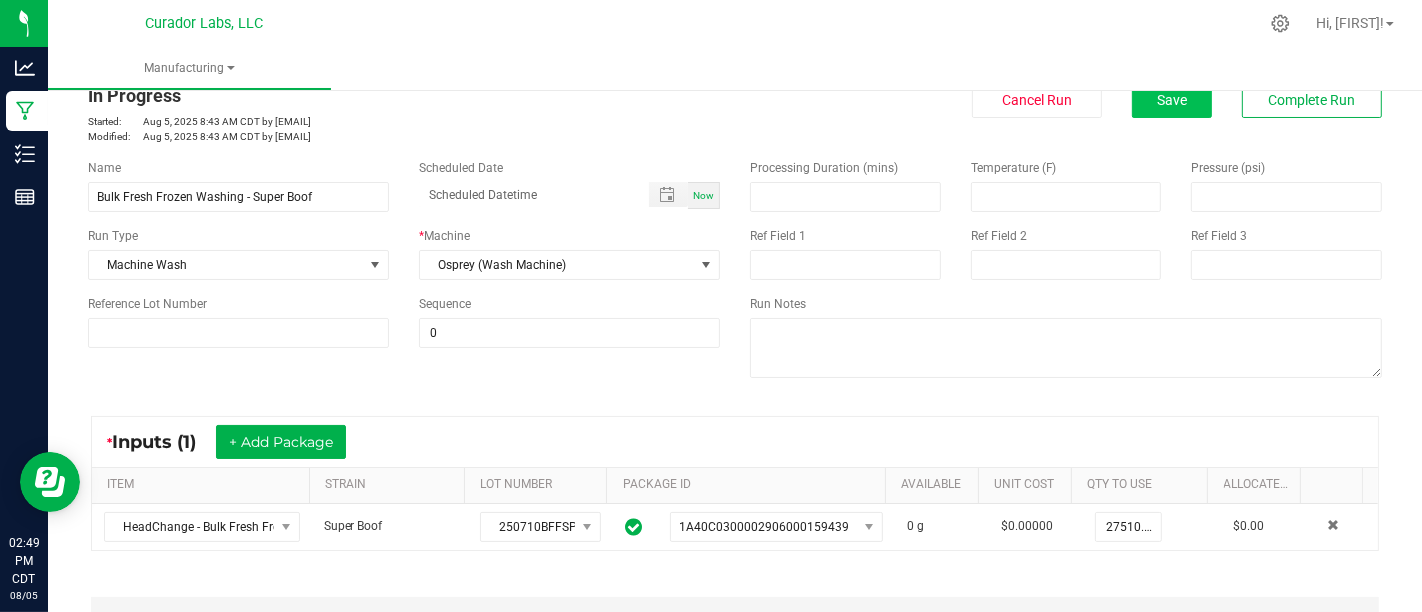 type on "Material was washed in water, discarded and mixed with mulch." 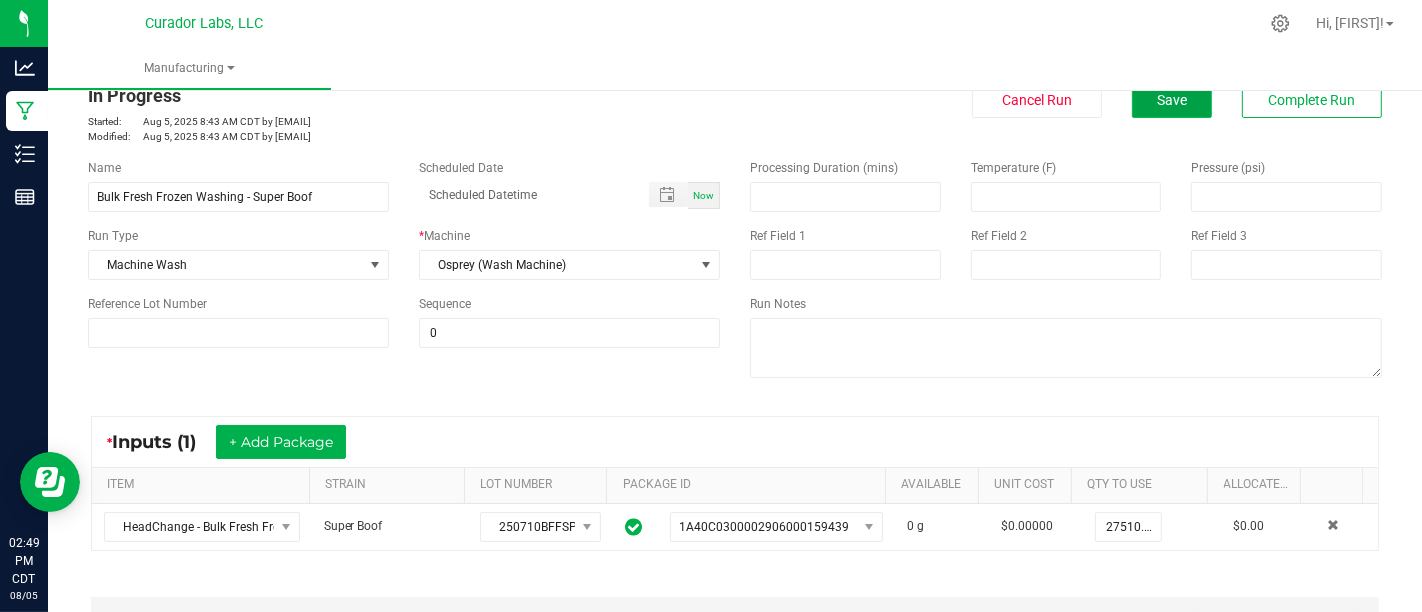click on "Save" at bounding box center (1172, 100) 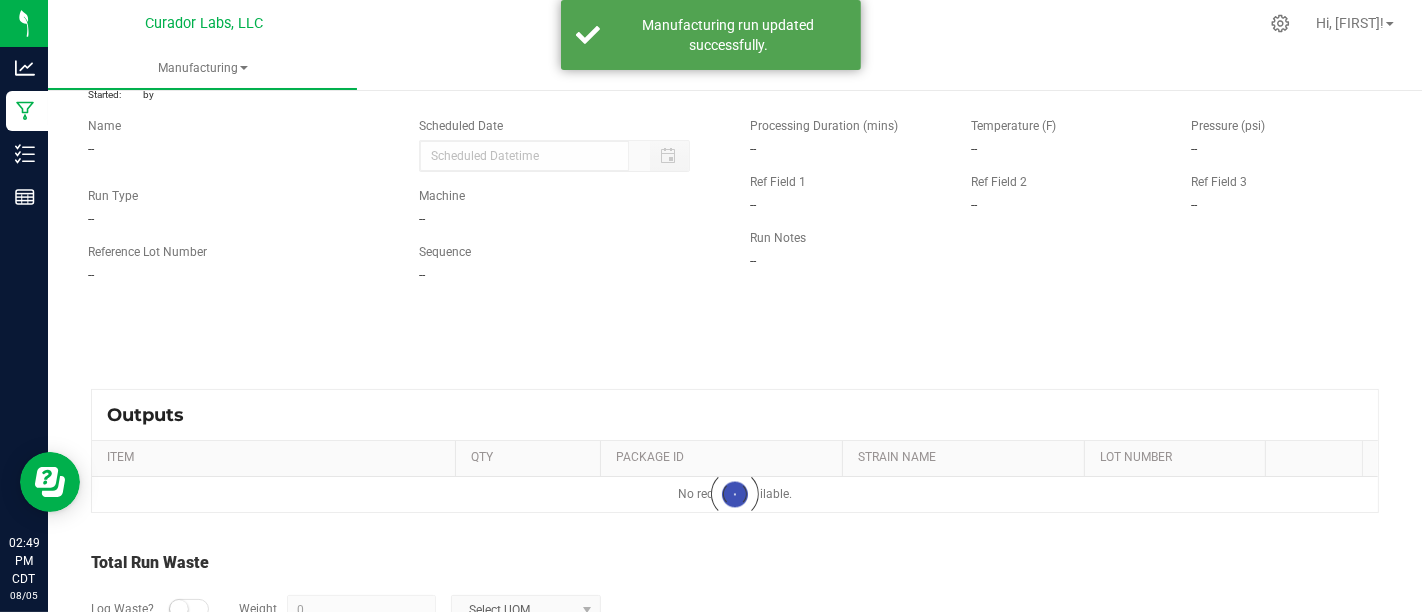 type on "27510.12 g" 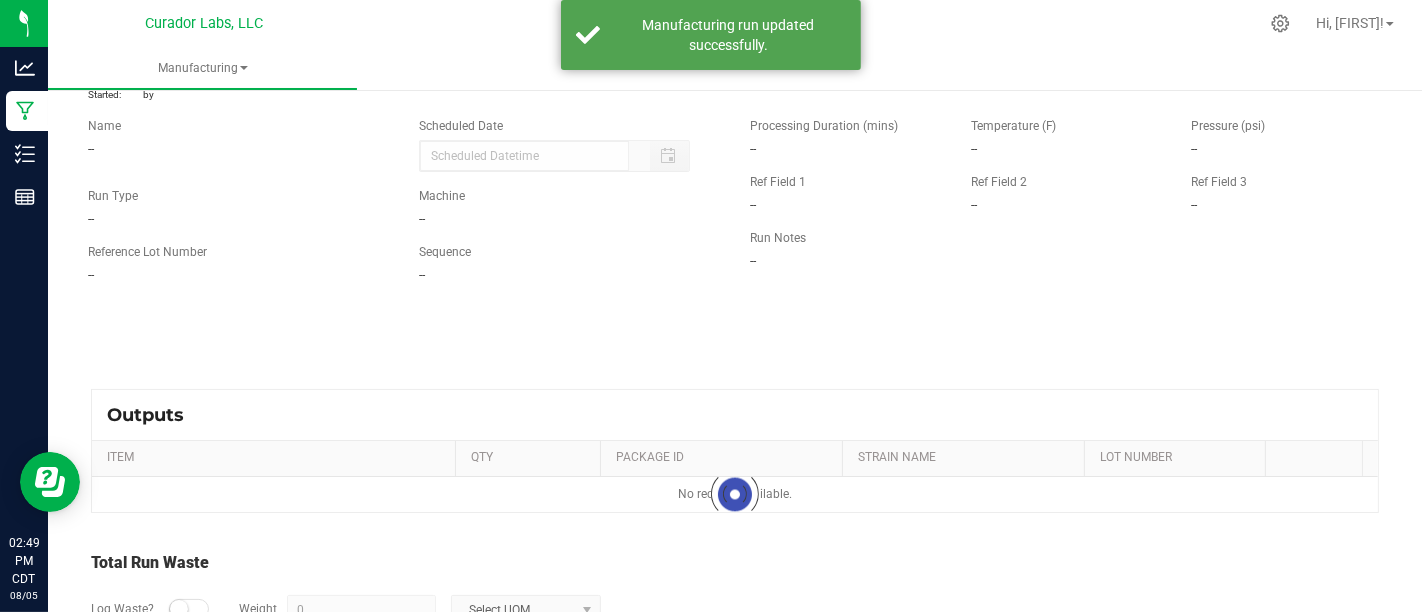 type on "Material was washed in water, discarded and mixed with mulch." 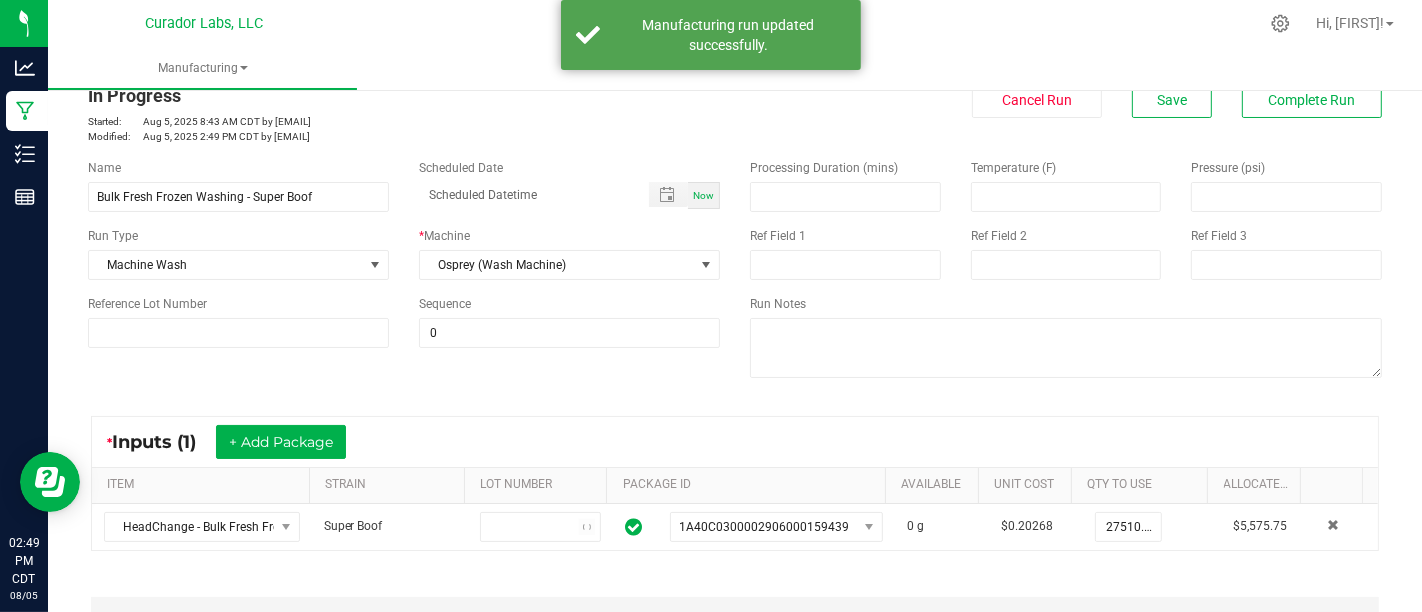 scroll, scrollTop: 0, scrollLeft: 0, axis: both 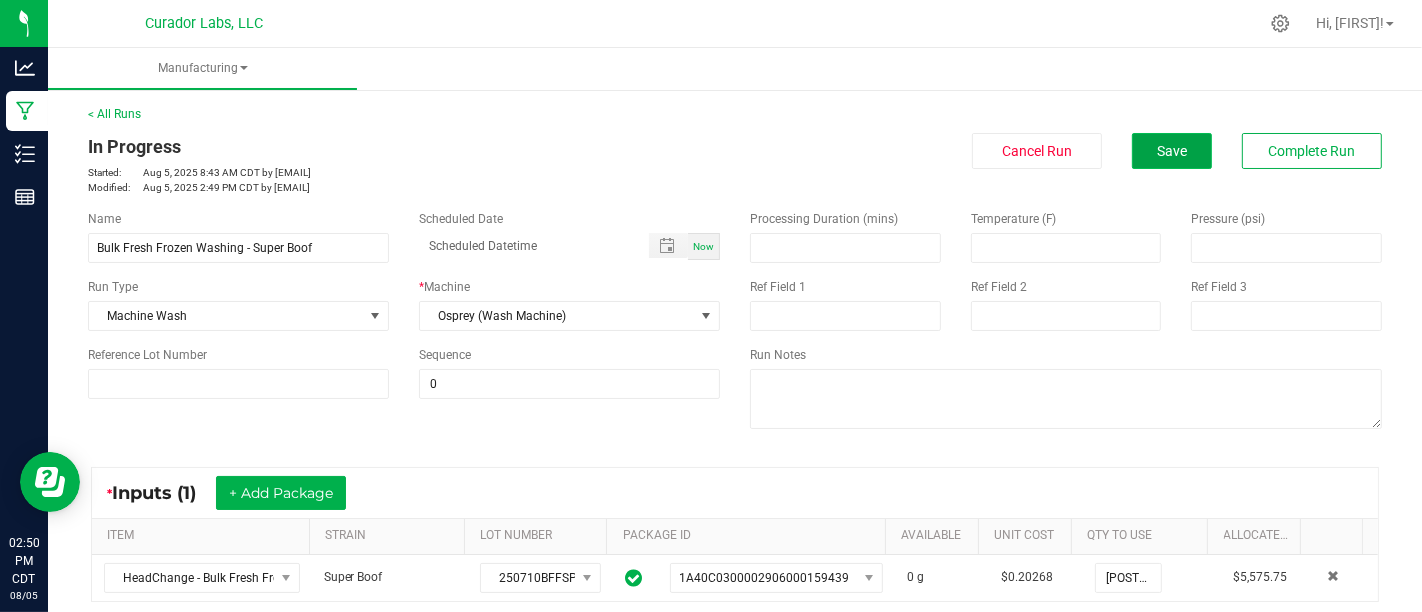 click on "Save" at bounding box center [1172, 151] 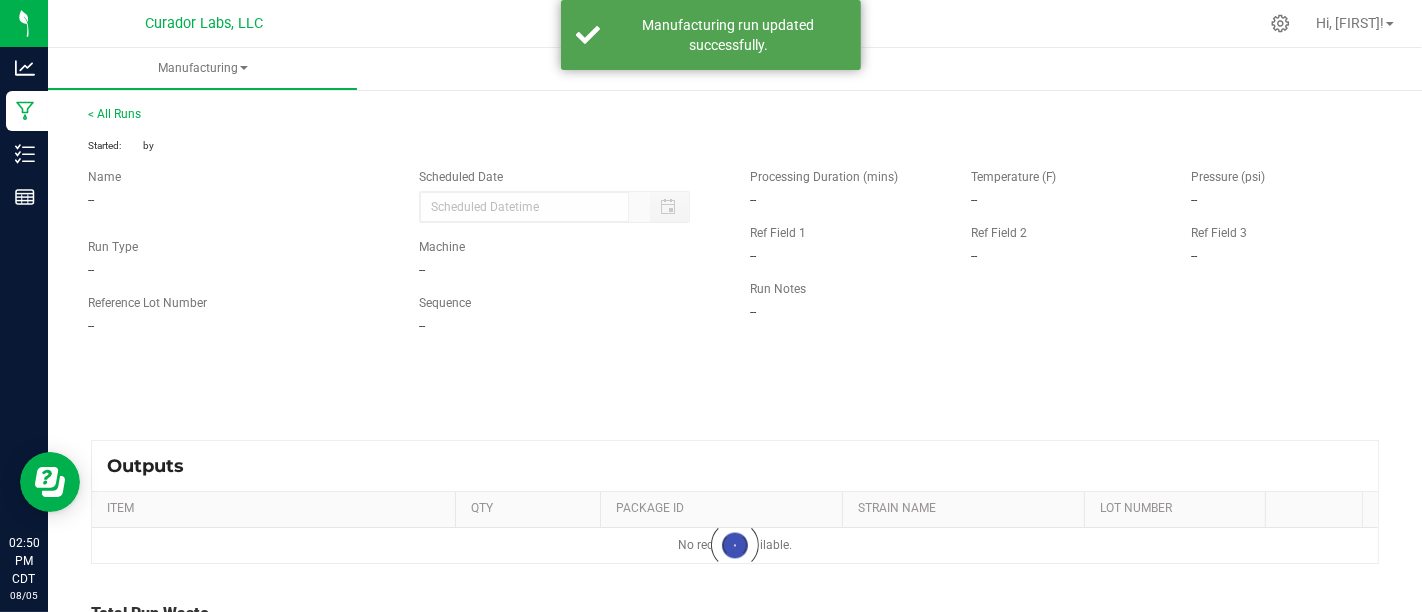 type on "[POSTAL_CODE].[WEIGHT] g" 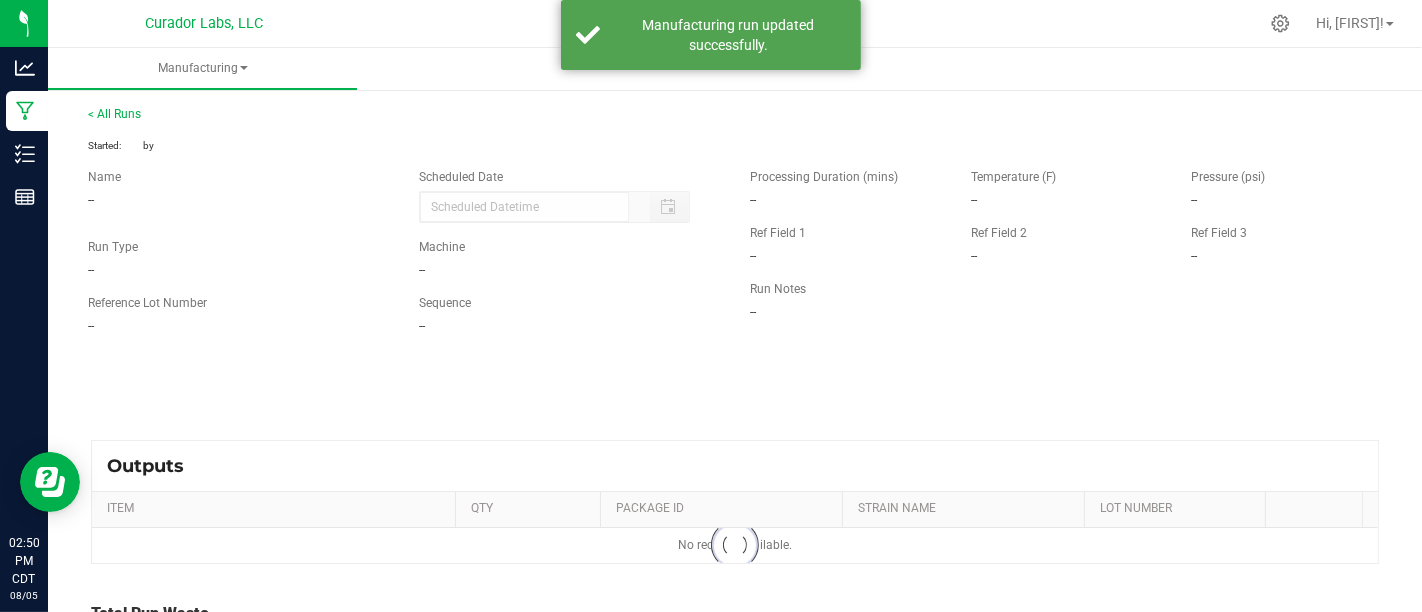 type on "Material was washed in water, discarded and mixed with mulch." 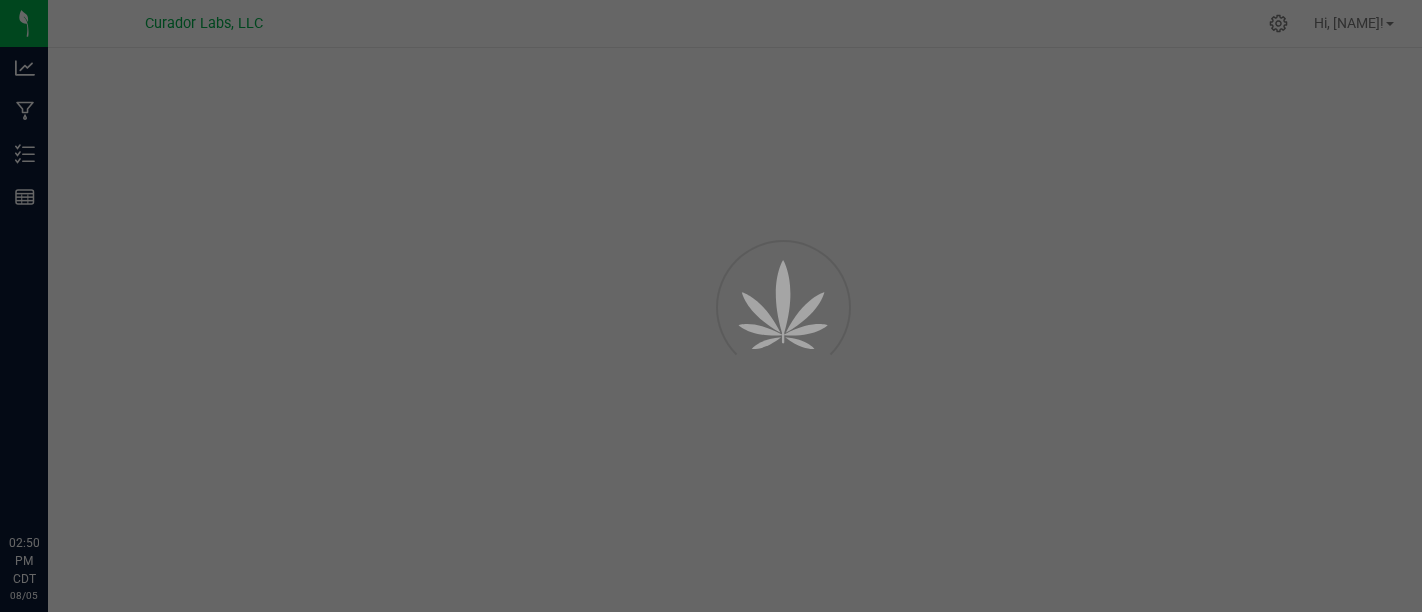 scroll, scrollTop: 0, scrollLeft: 0, axis: both 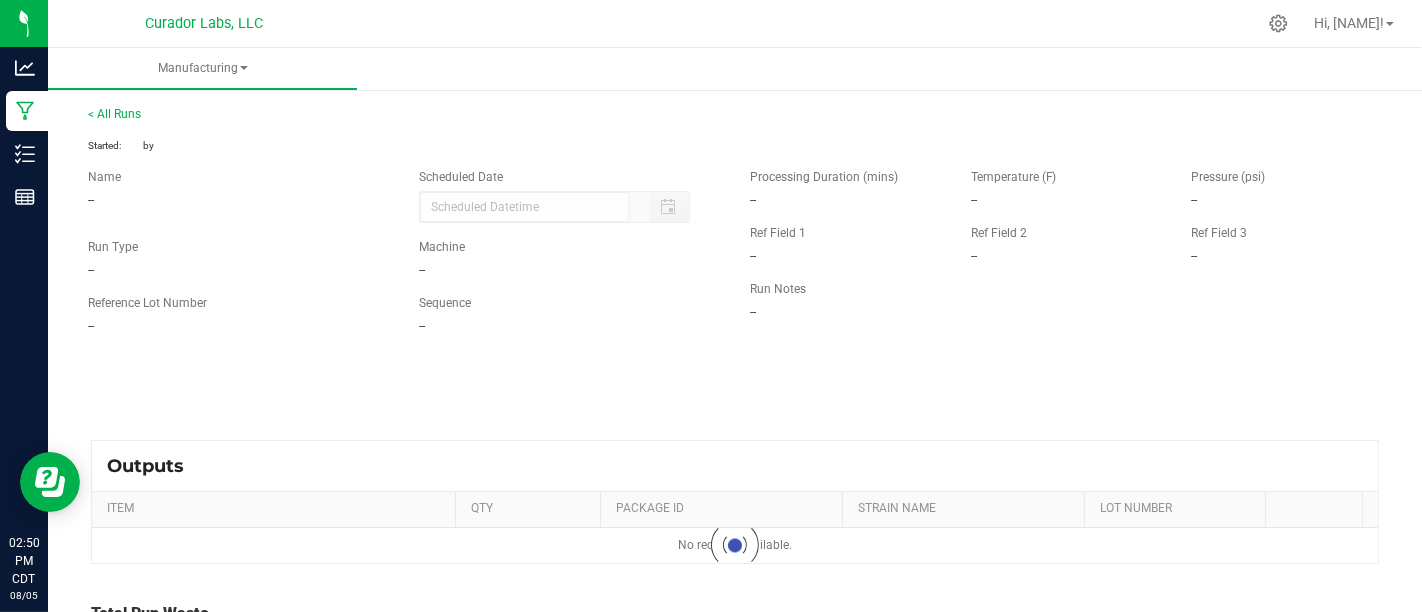 type on "27510.12 g" 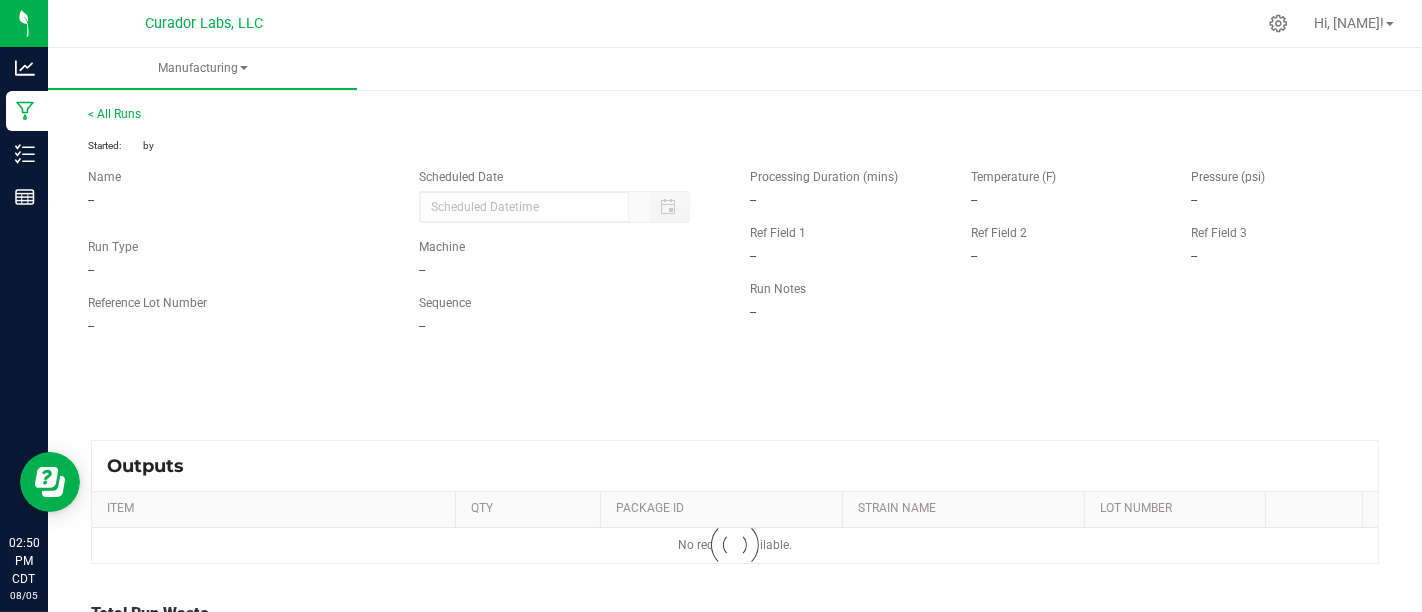 type on "Material was washed in water, discarded and mixed with mulch." 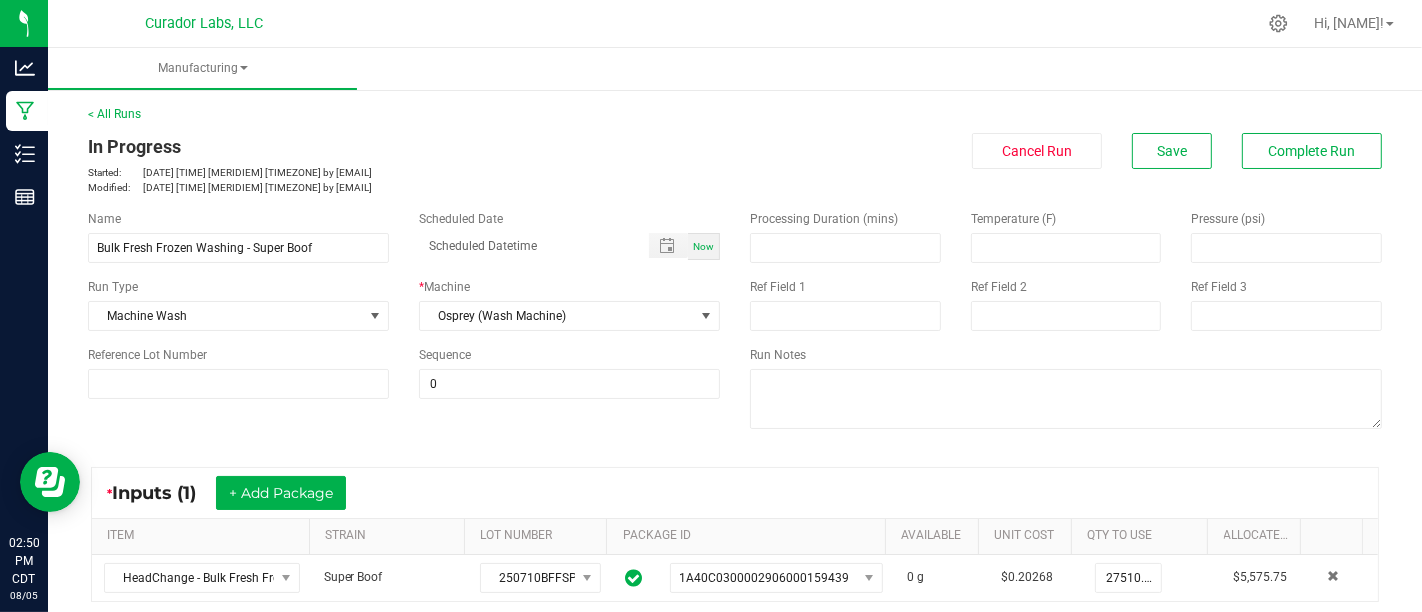 scroll, scrollTop: 0, scrollLeft: 0, axis: both 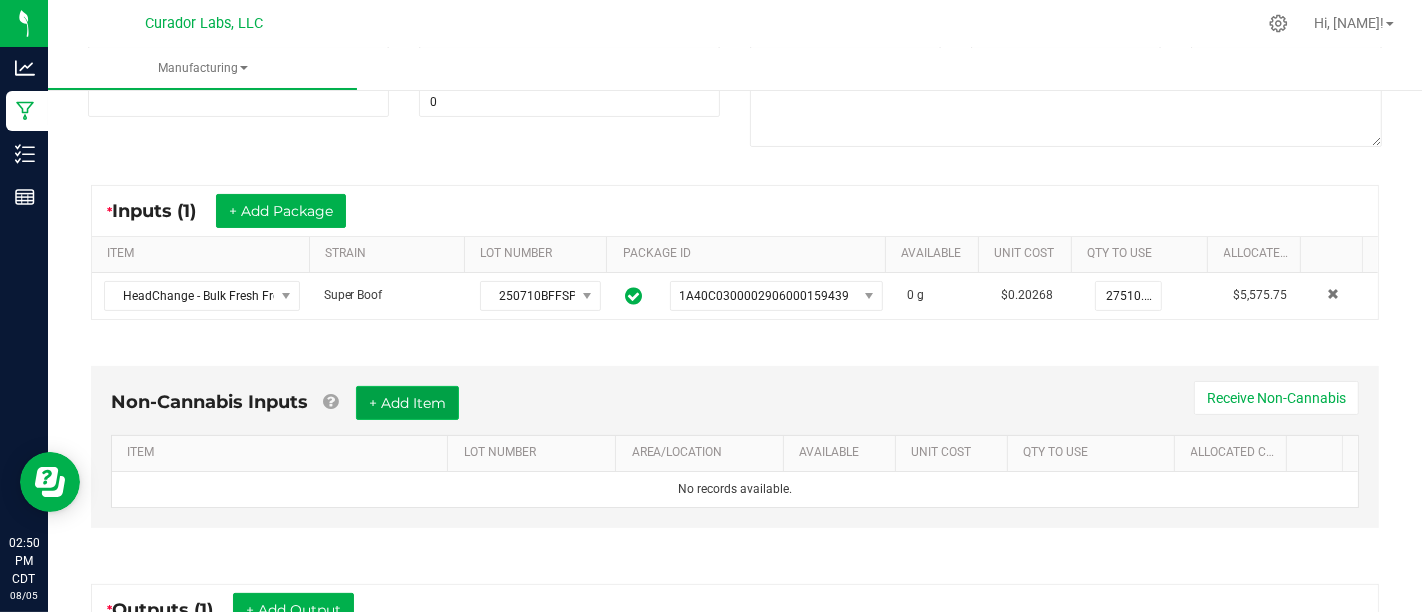 click on "+ Add Item" at bounding box center [407, 403] 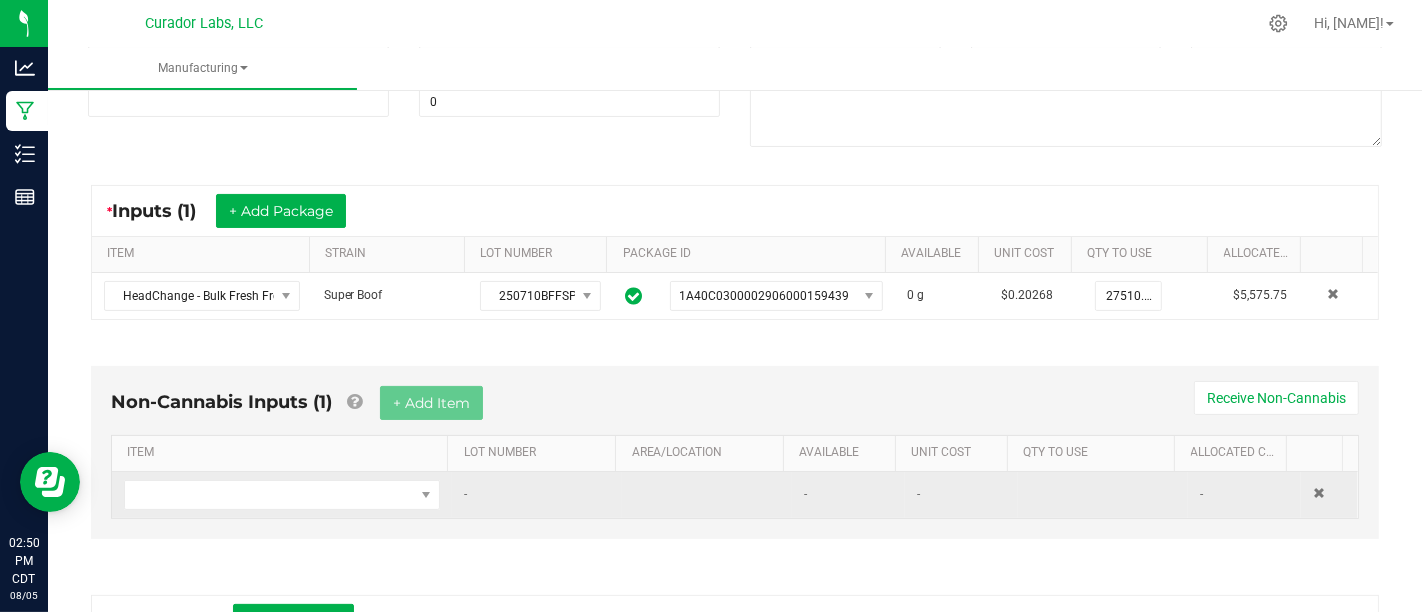 click at bounding box center (282, 495) 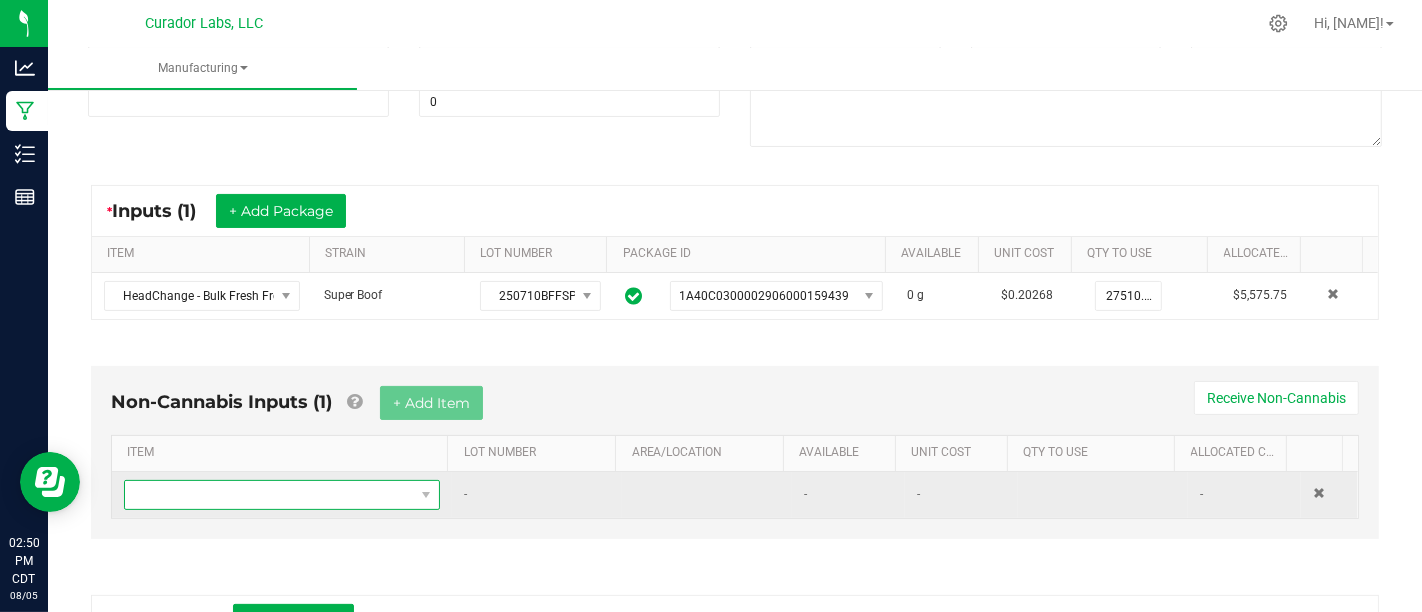 click at bounding box center [269, 495] 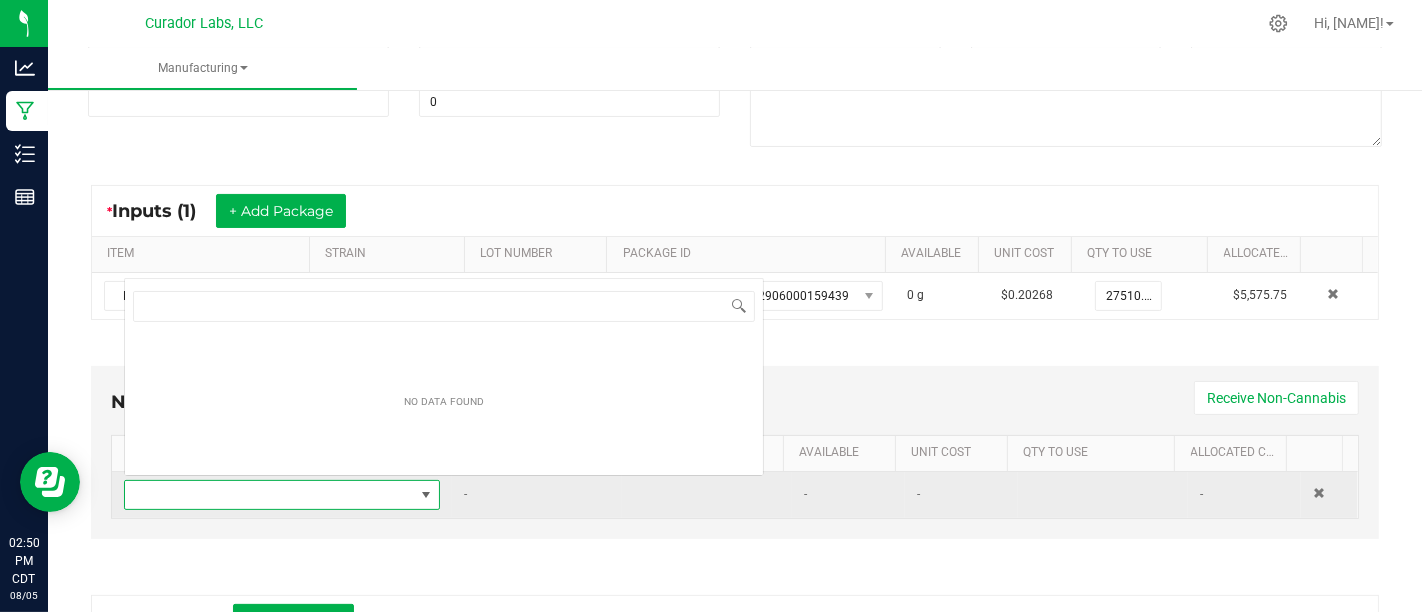 scroll, scrollTop: 0, scrollLeft: 0, axis: both 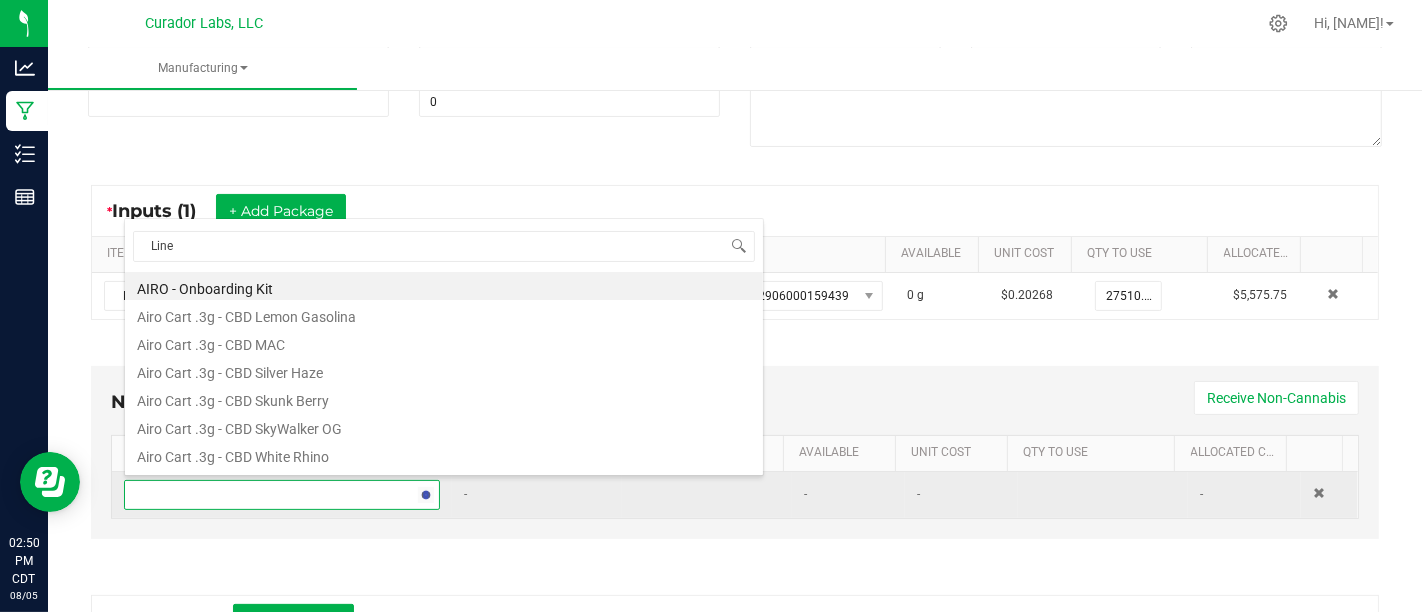 type on "Liner" 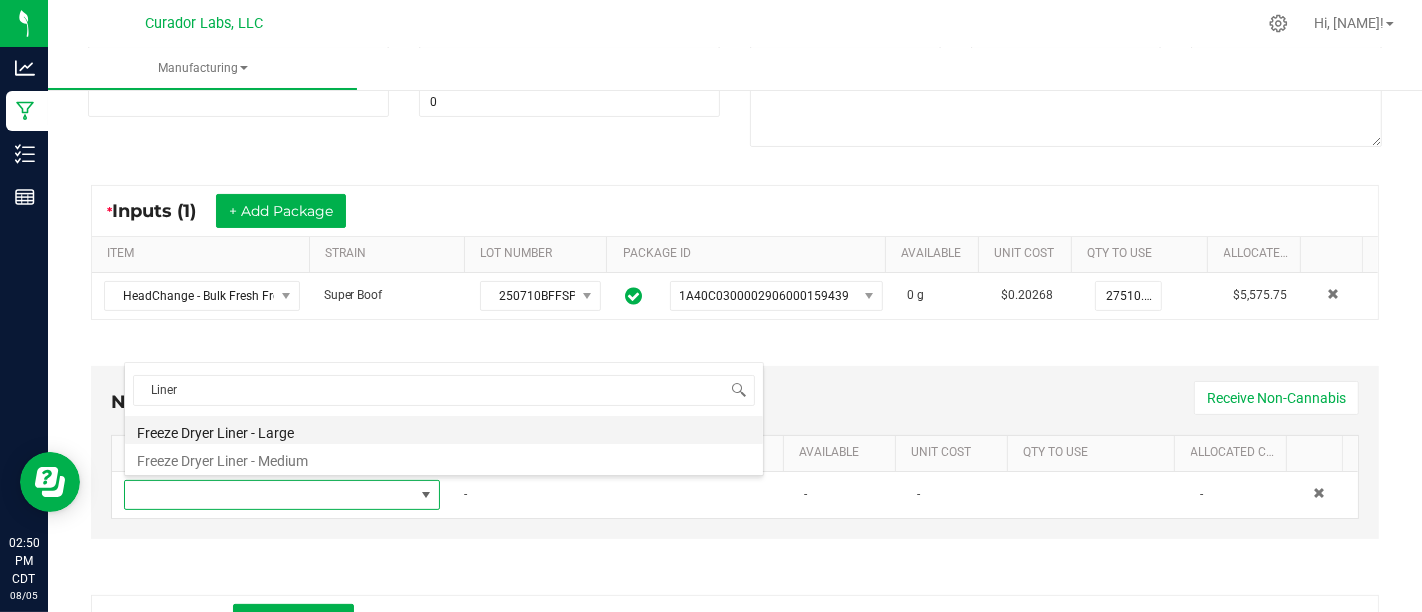 click on "Freeze Dryer Liner - Large" at bounding box center [444, 430] 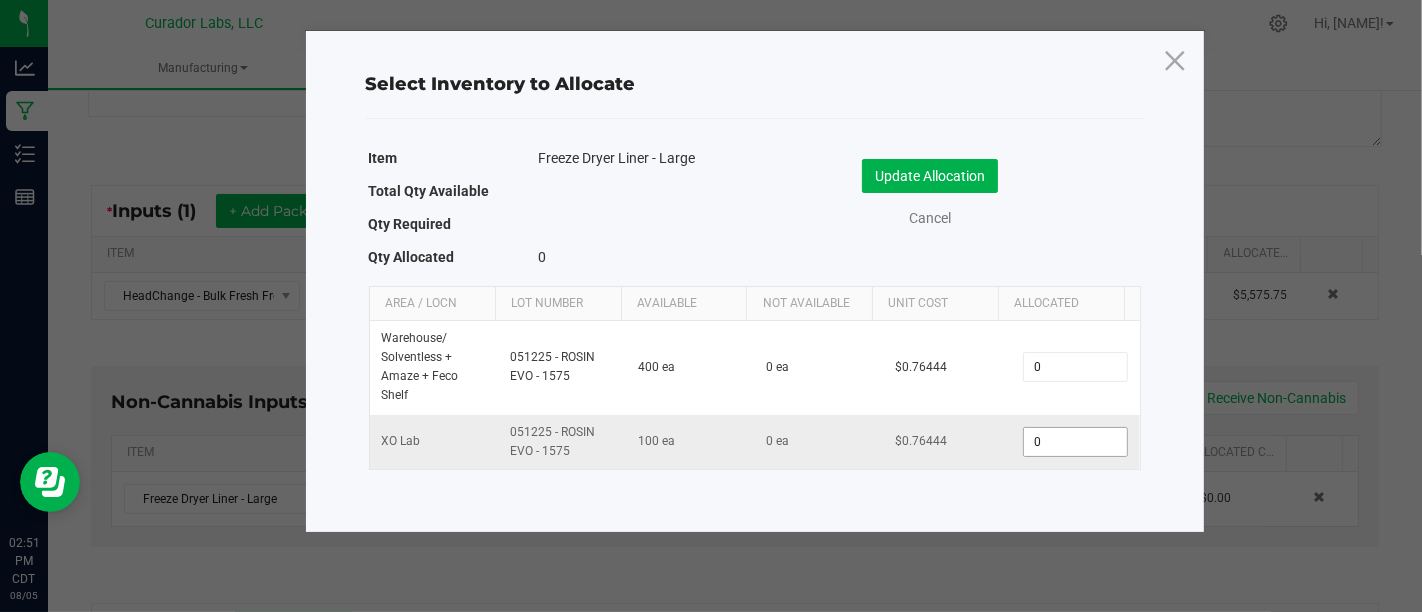 click on "0" at bounding box center [1075, 442] 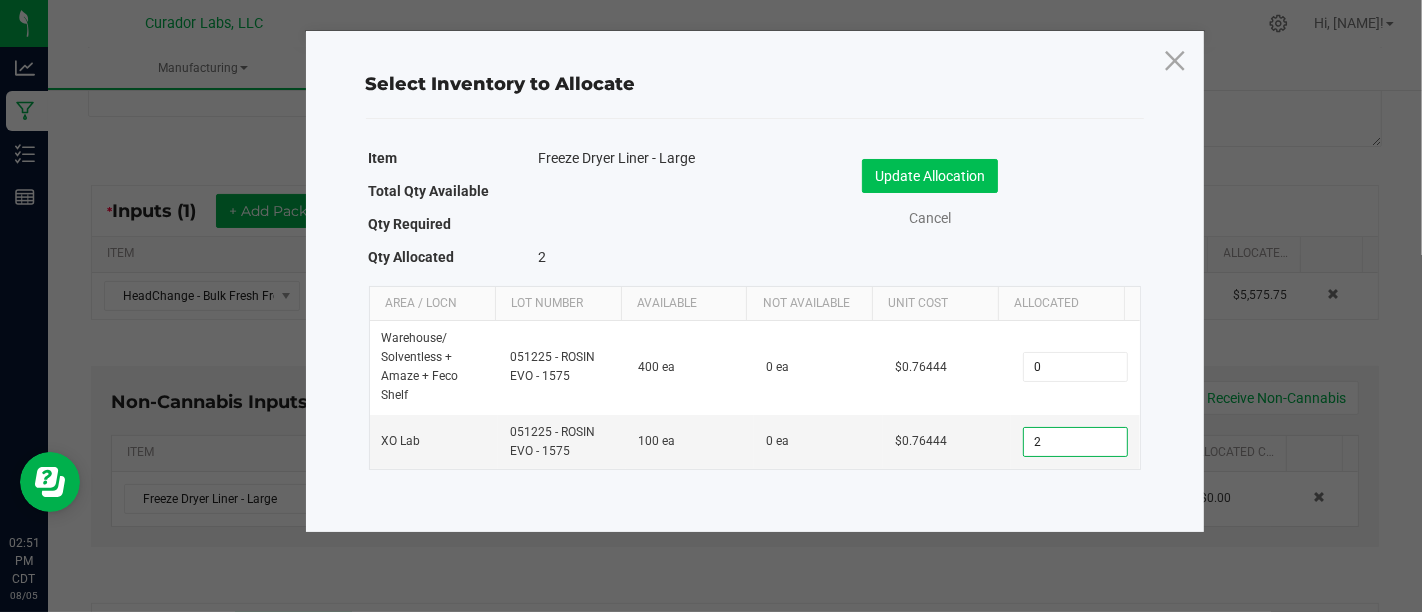 type on "2" 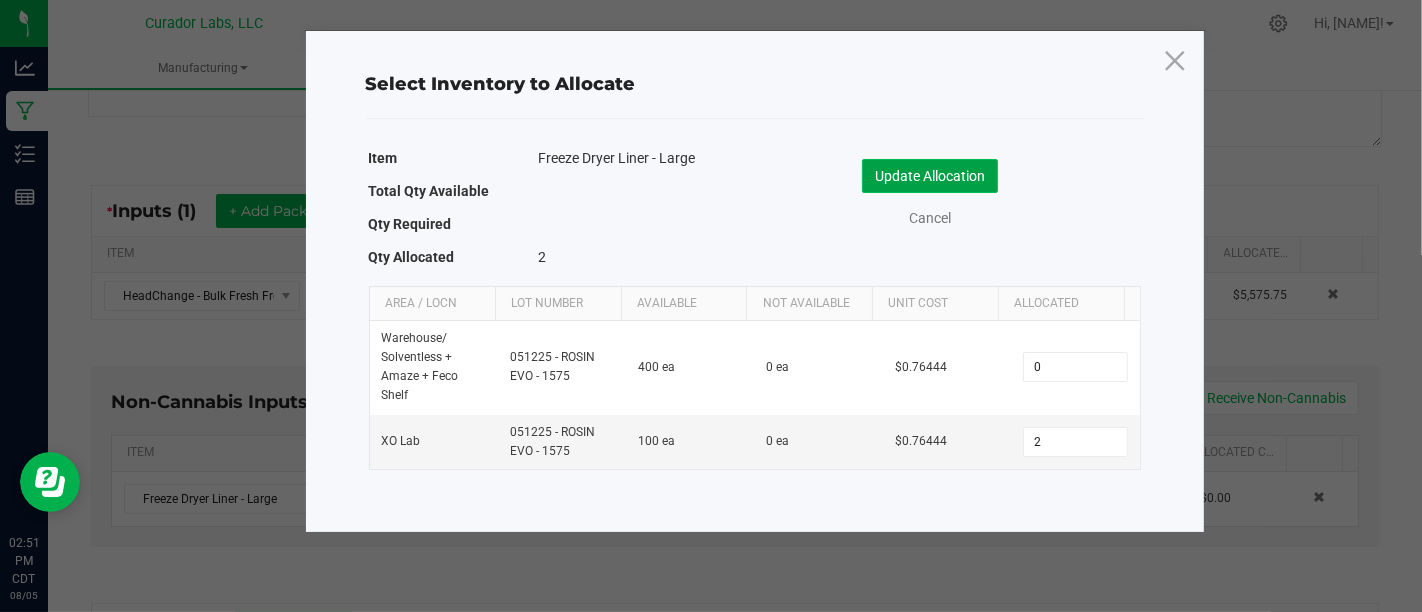 click on "Update Allocation" 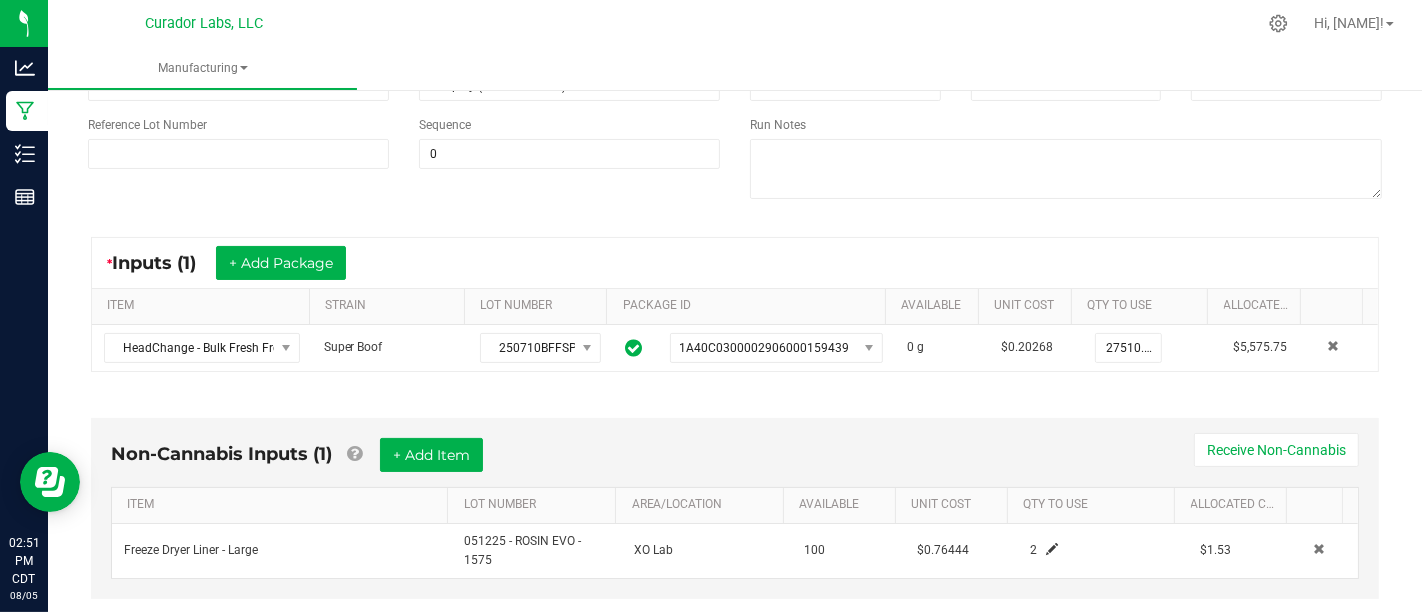 scroll, scrollTop: 0, scrollLeft: 0, axis: both 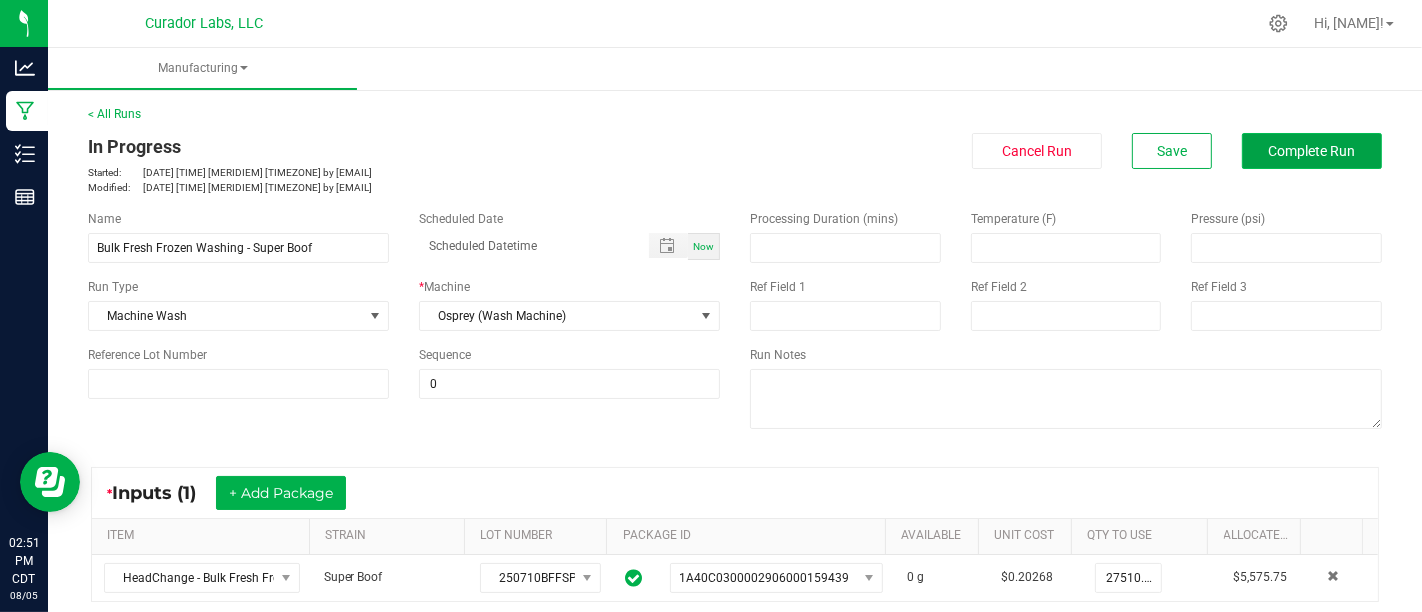click on "Complete Run" at bounding box center [1312, 151] 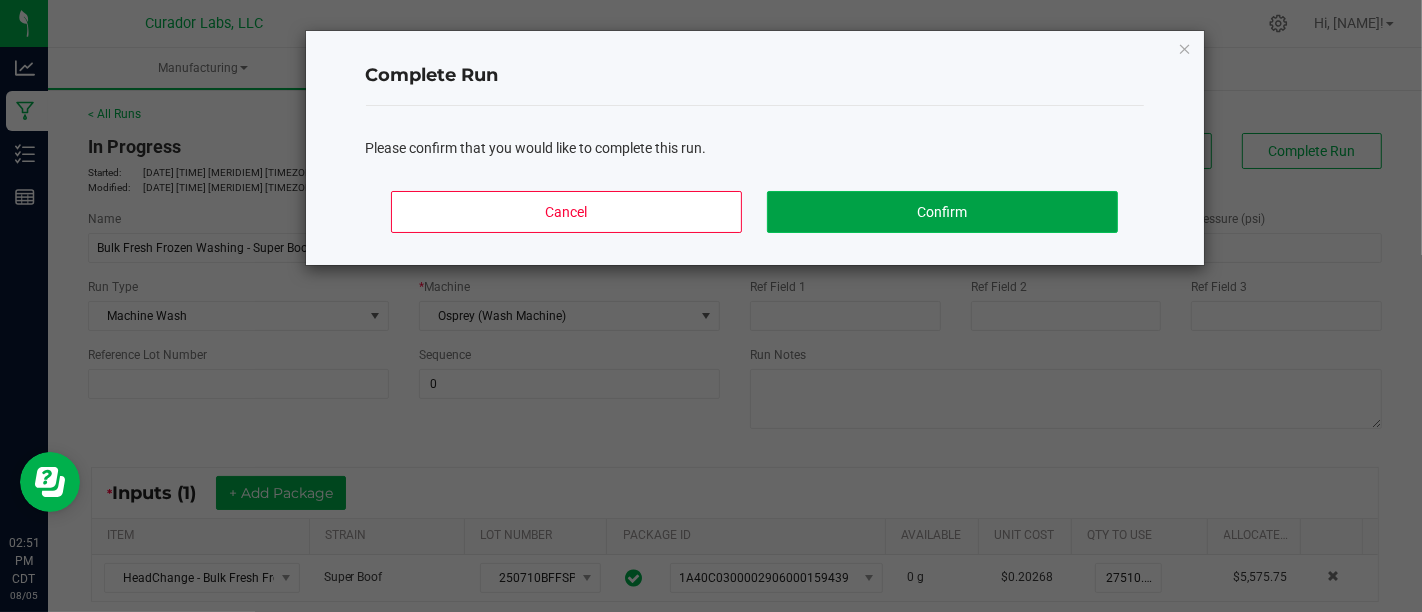 click on "Confirm" 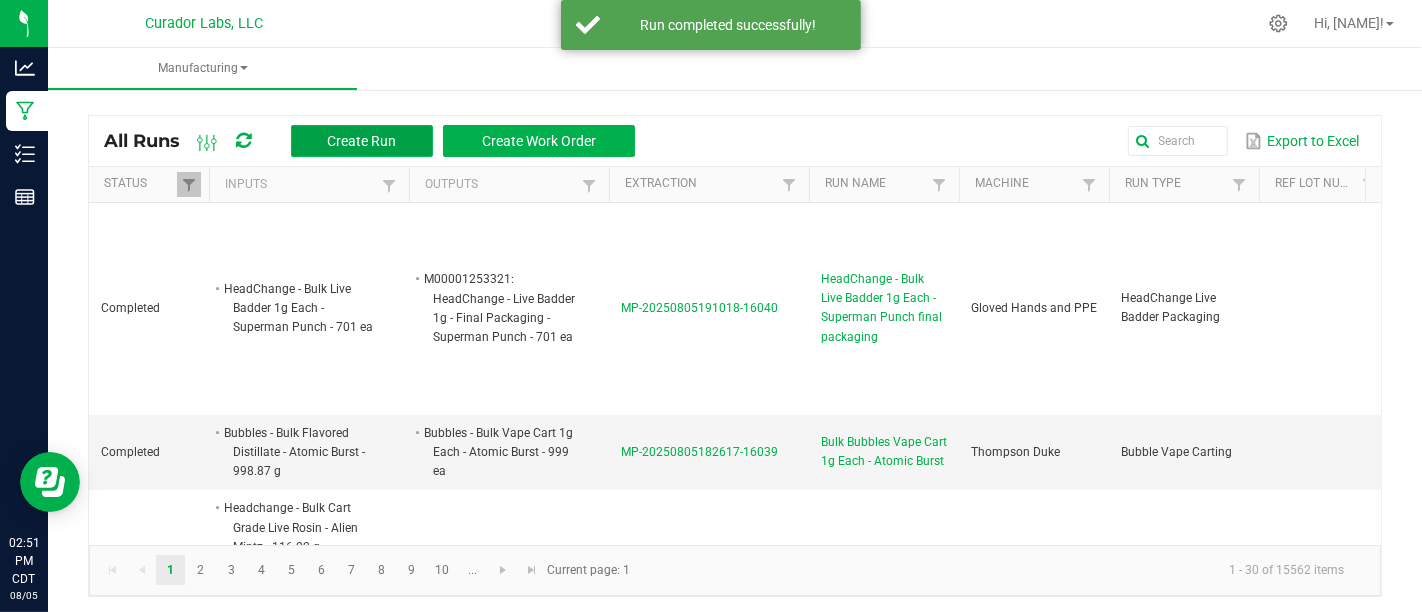 click on "Create Run" at bounding box center [362, 141] 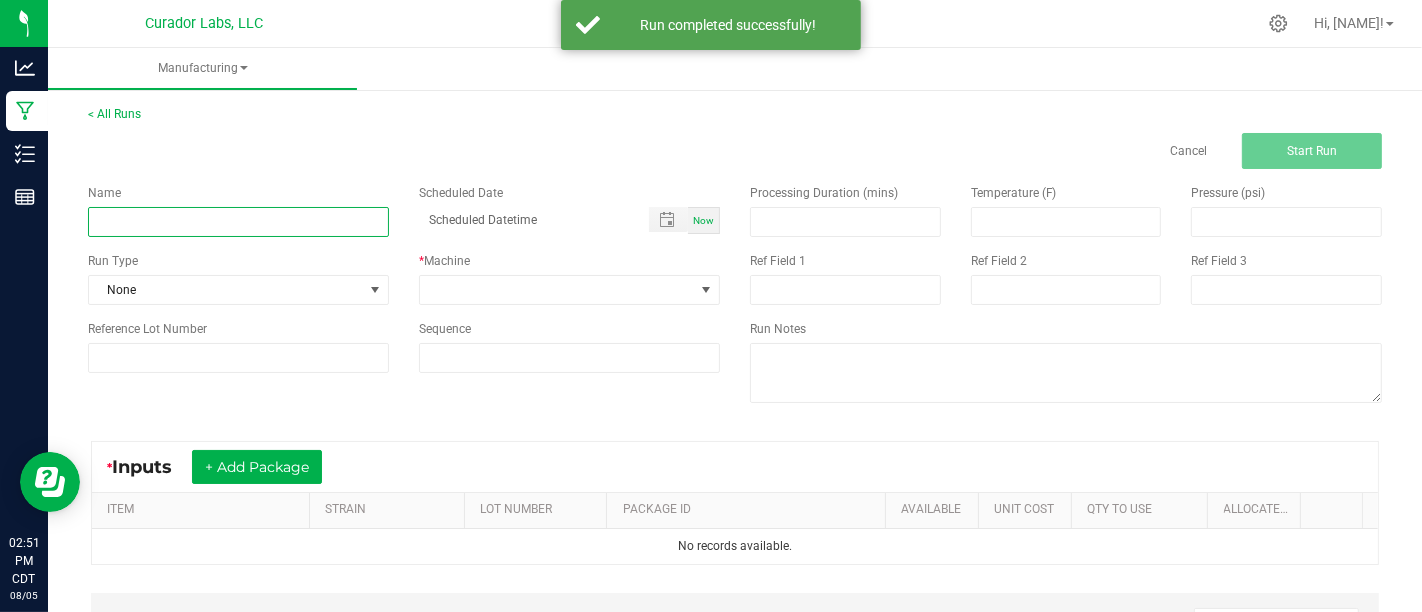 click at bounding box center [238, 222] 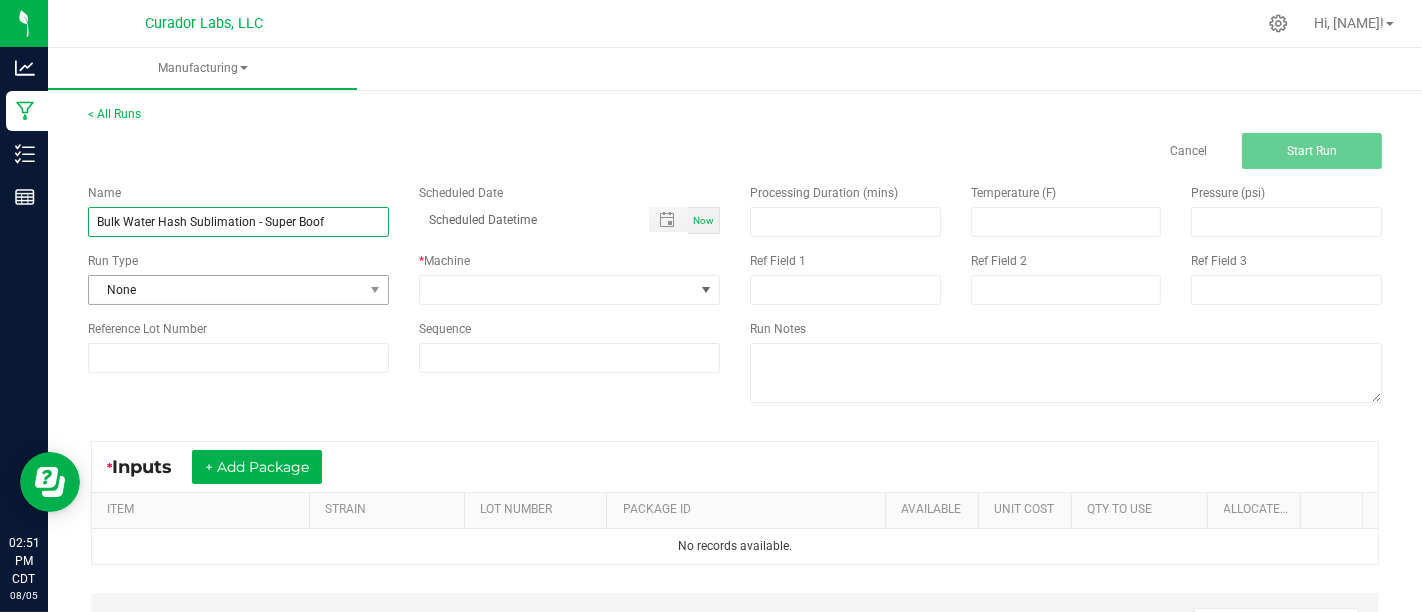 type on "Bulk Water Hash Sublimation - Super Boof" 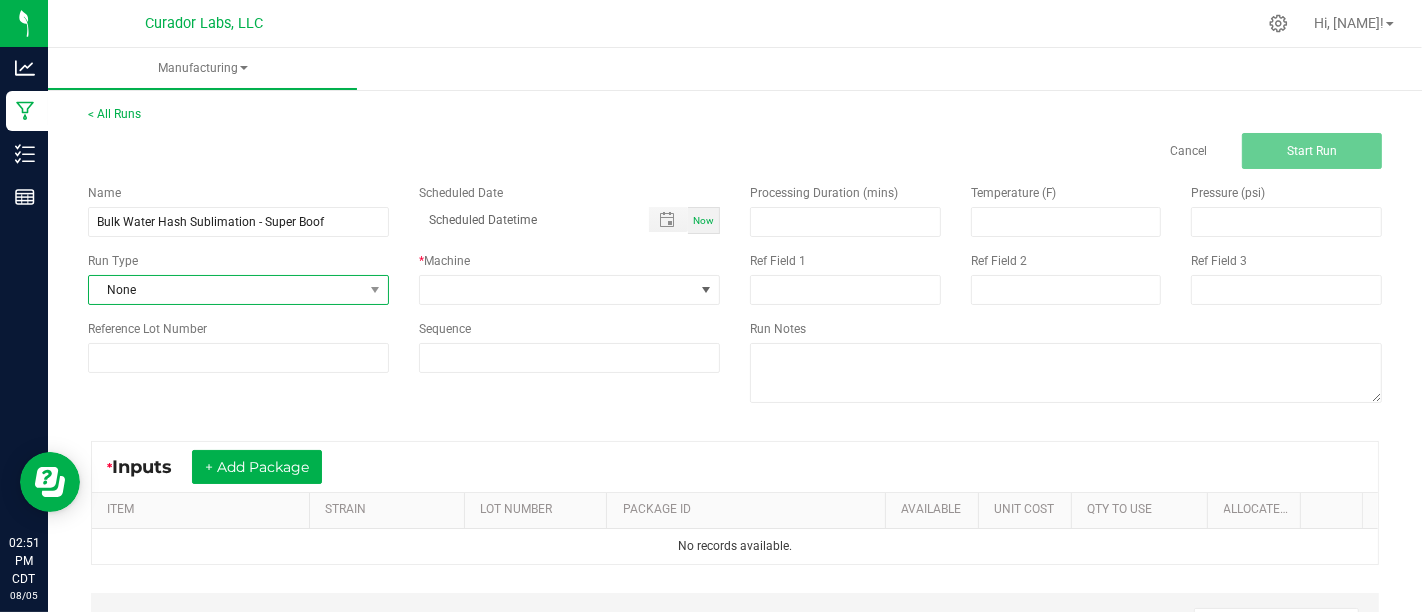 click on "None" at bounding box center (226, 290) 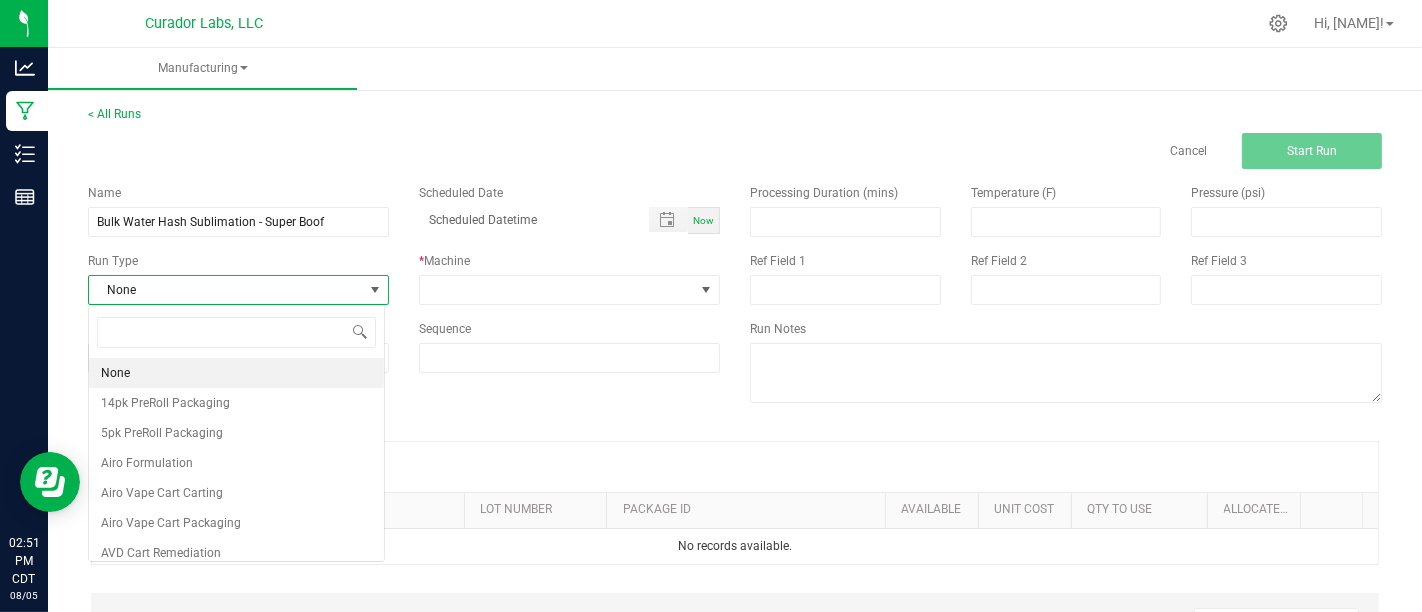 scroll, scrollTop: 99970, scrollLeft: 99702, axis: both 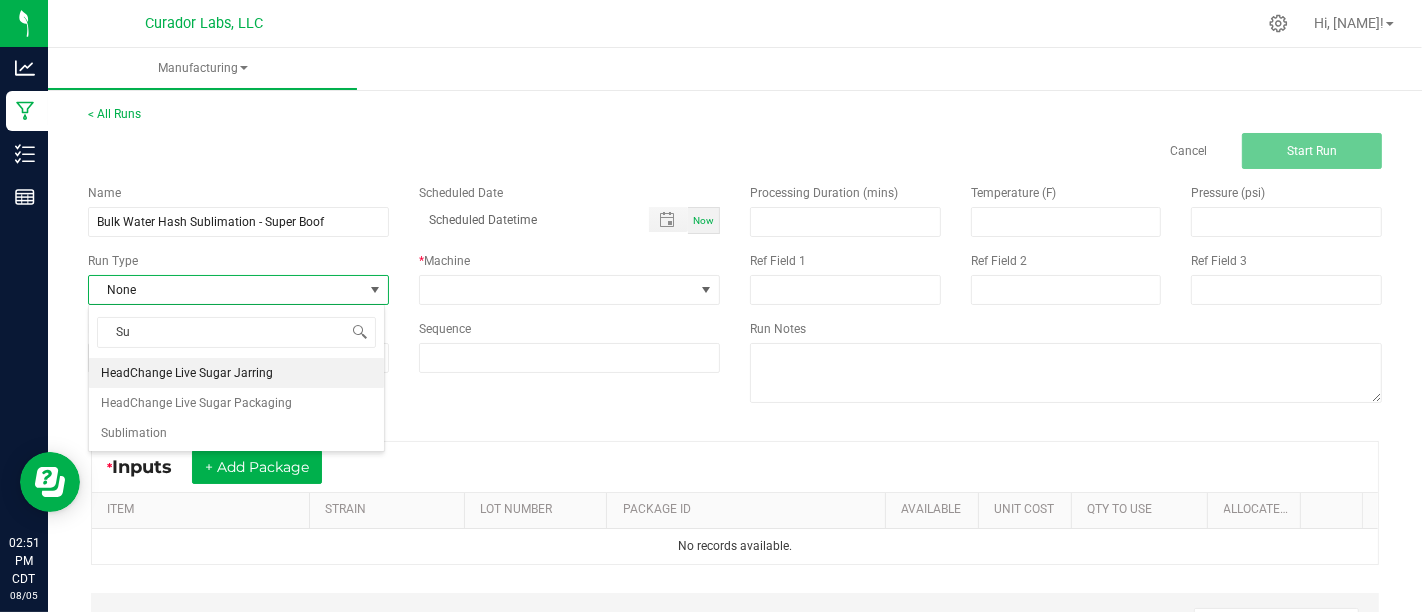 type on "S" 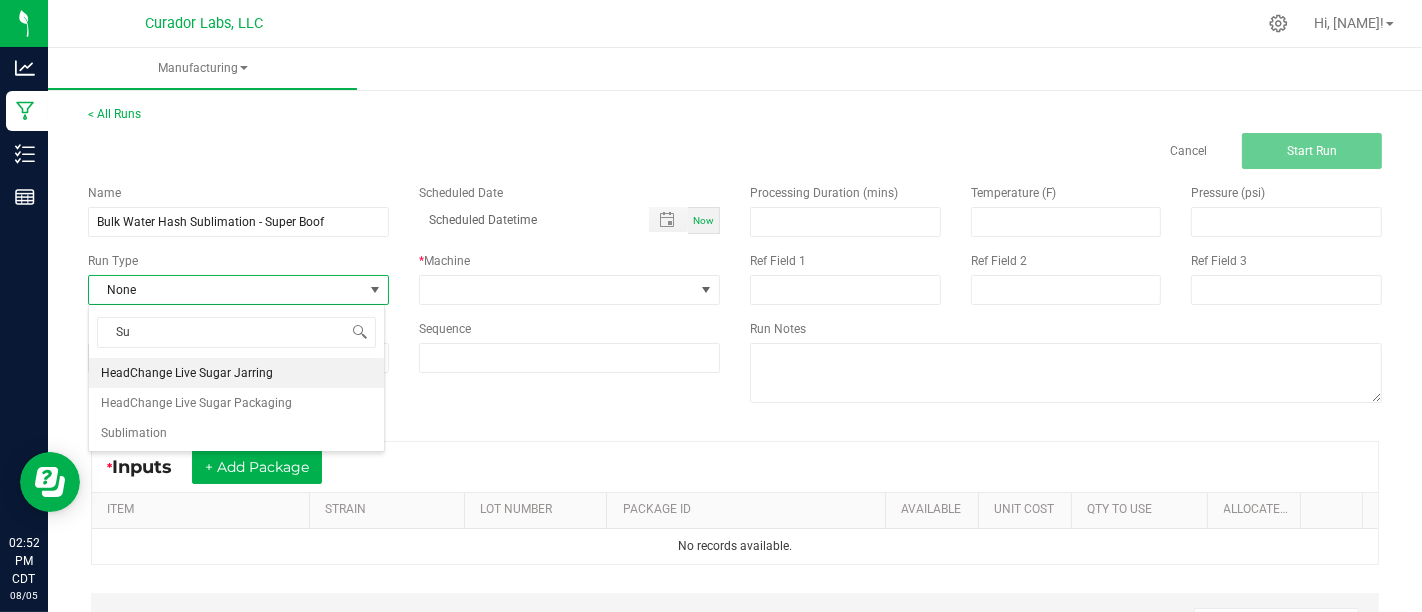 type on "Sub" 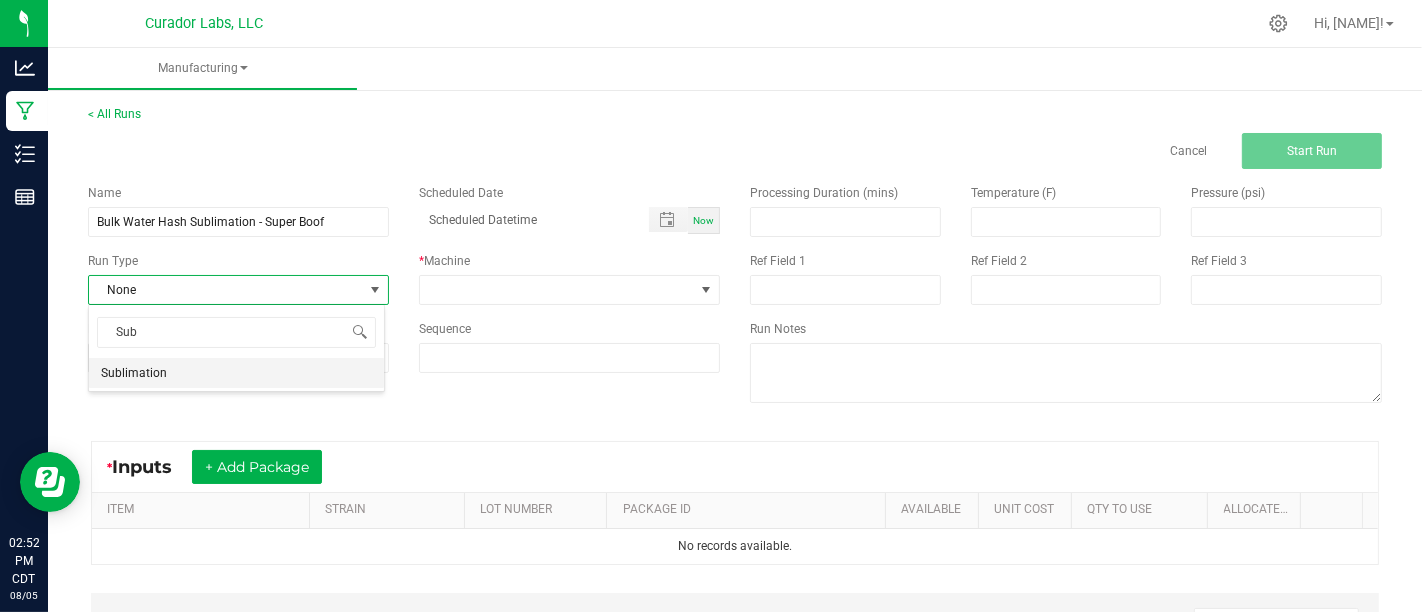 click on "Sublimation" at bounding box center (236, 373) 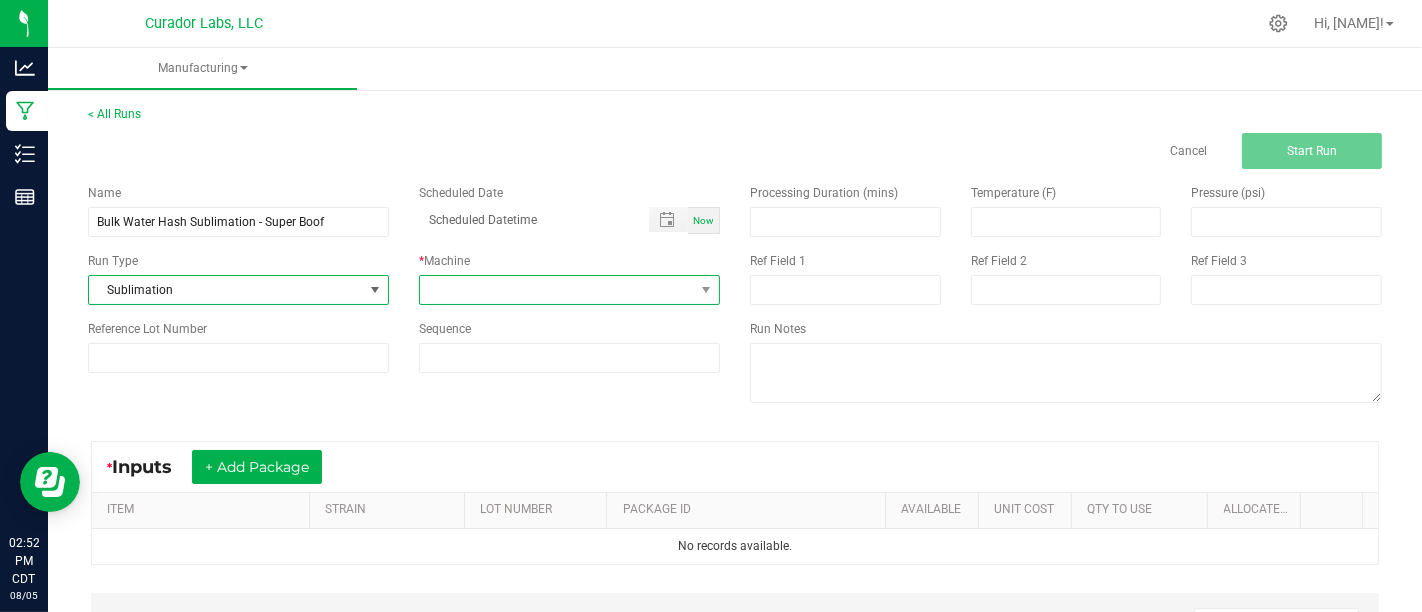 click at bounding box center (557, 290) 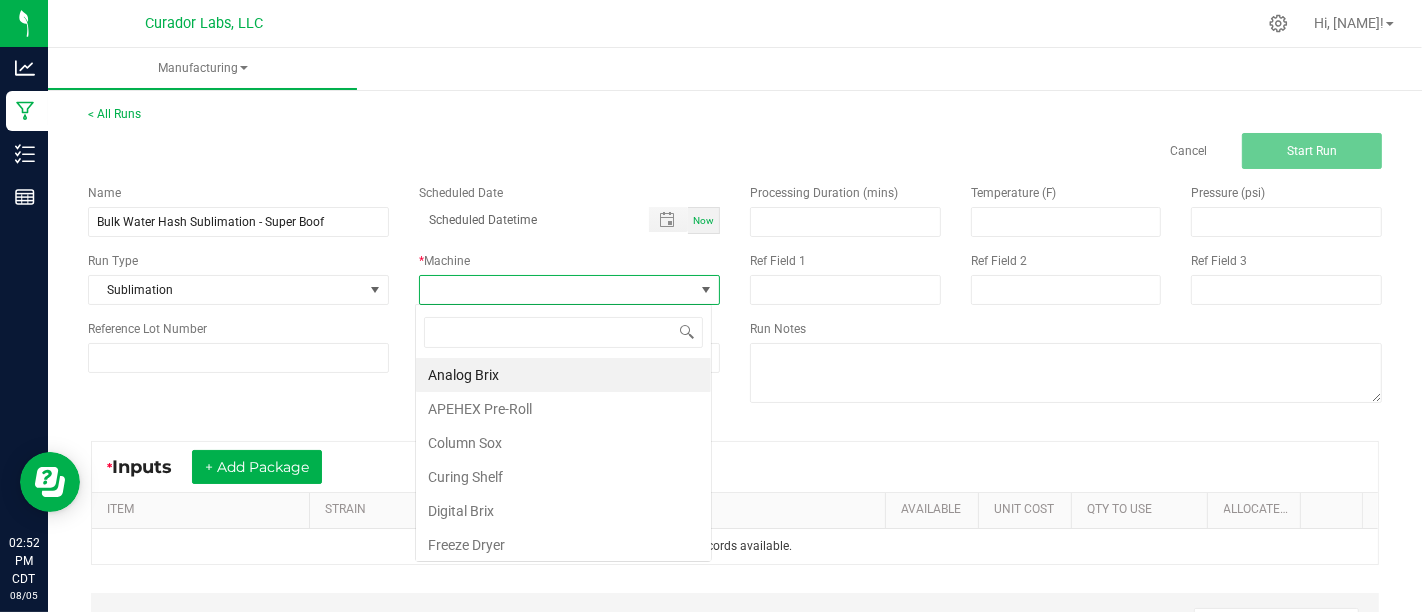 scroll, scrollTop: 99970, scrollLeft: 99702, axis: both 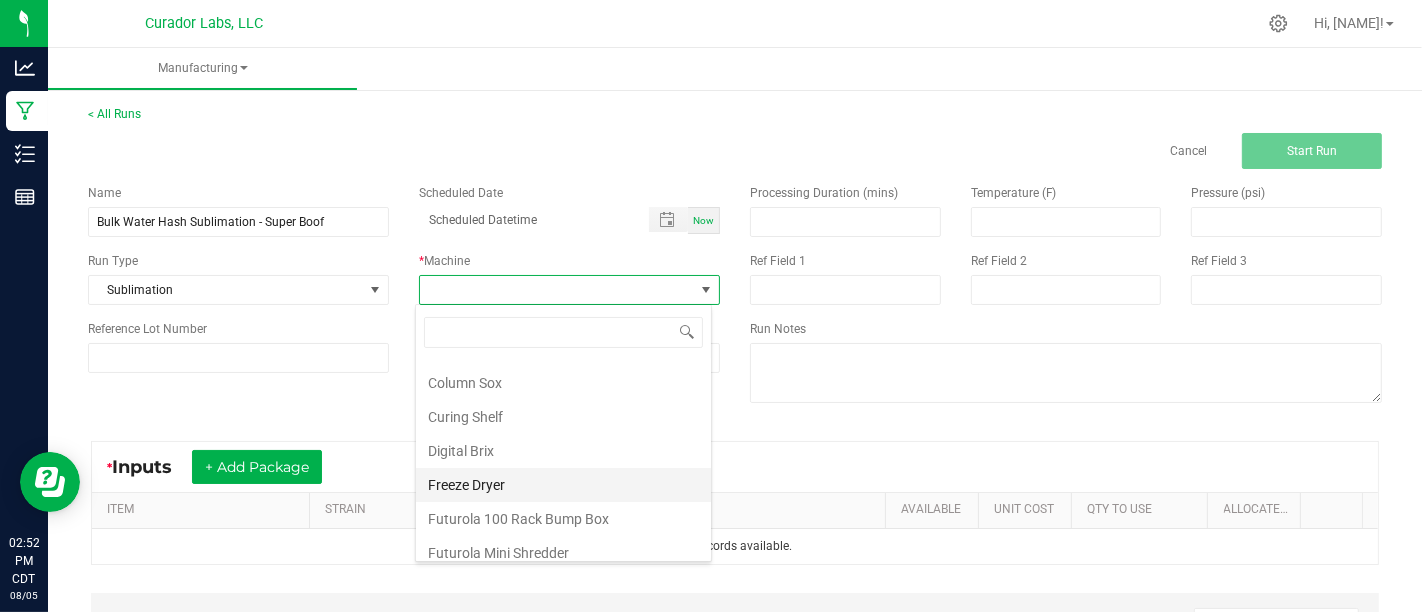 click on "Freeze Dryer" at bounding box center [563, 485] 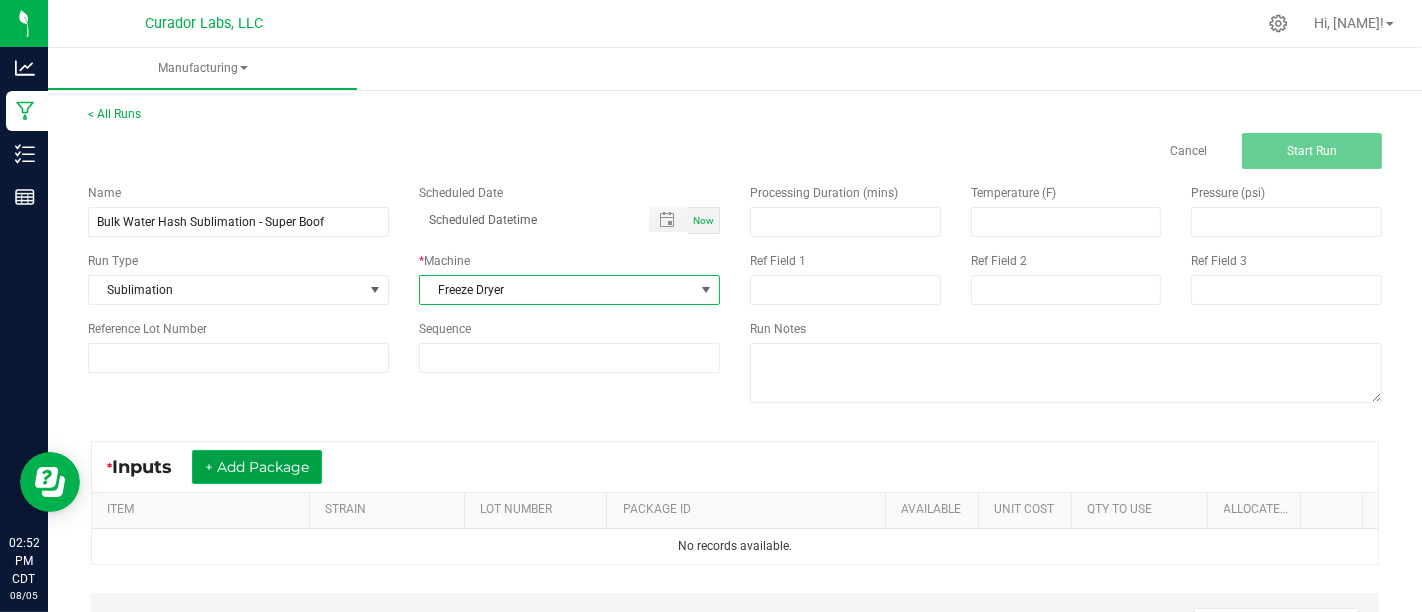 click on "+ Add Package" at bounding box center [257, 467] 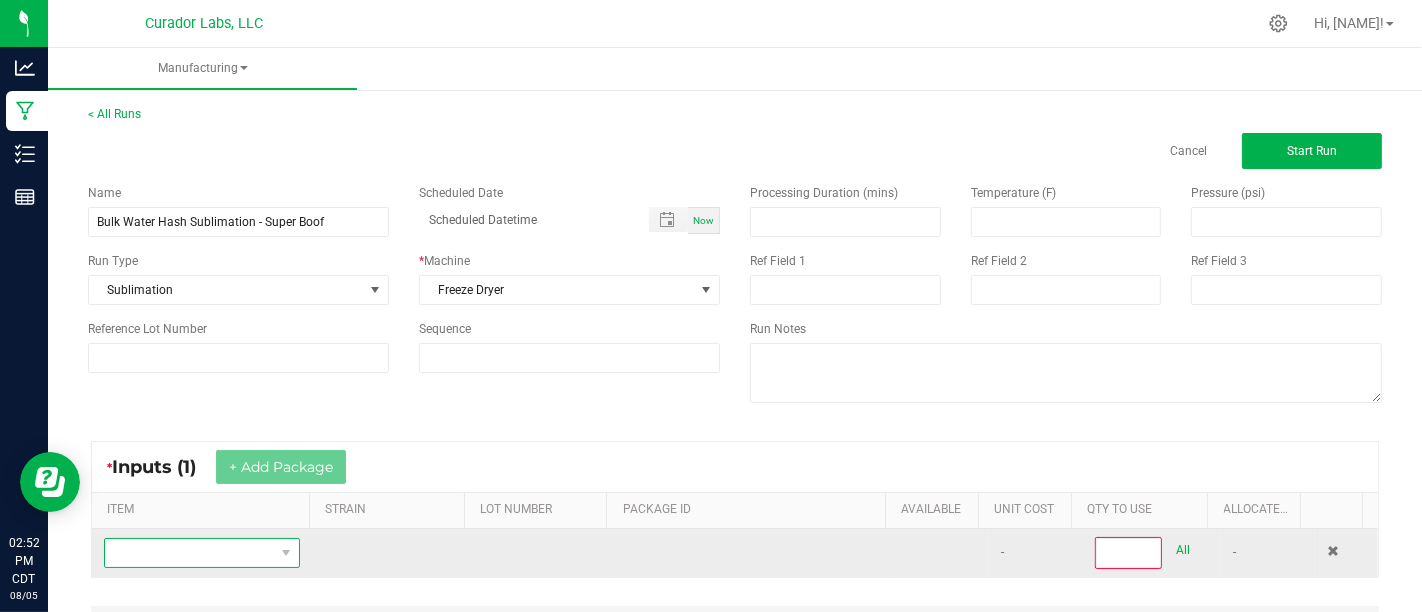 click at bounding box center (189, 553) 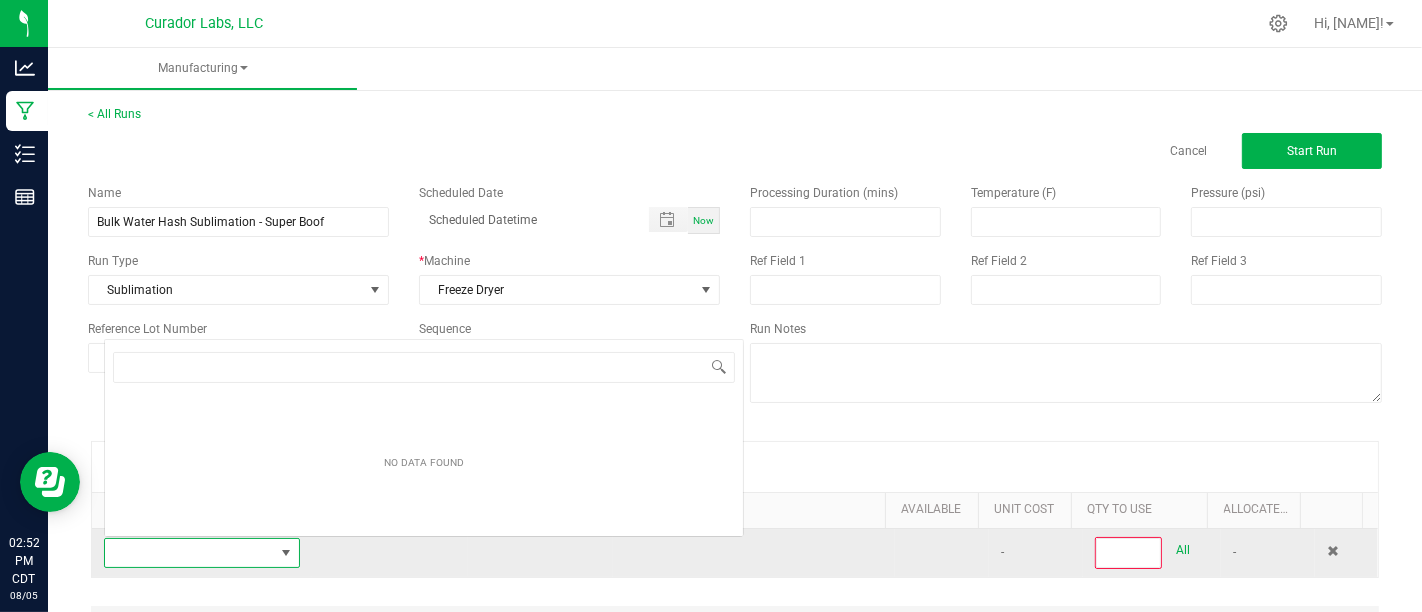 scroll, scrollTop: 0, scrollLeft: 0, axis: both 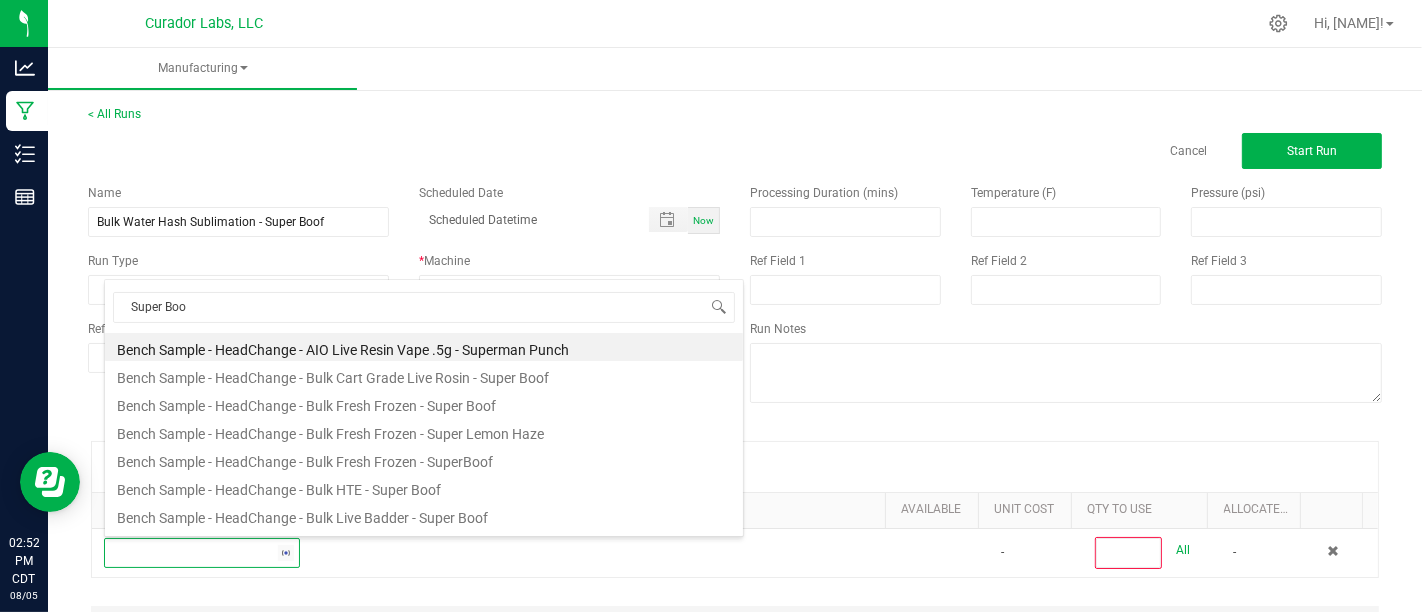 type on "Super Boof" 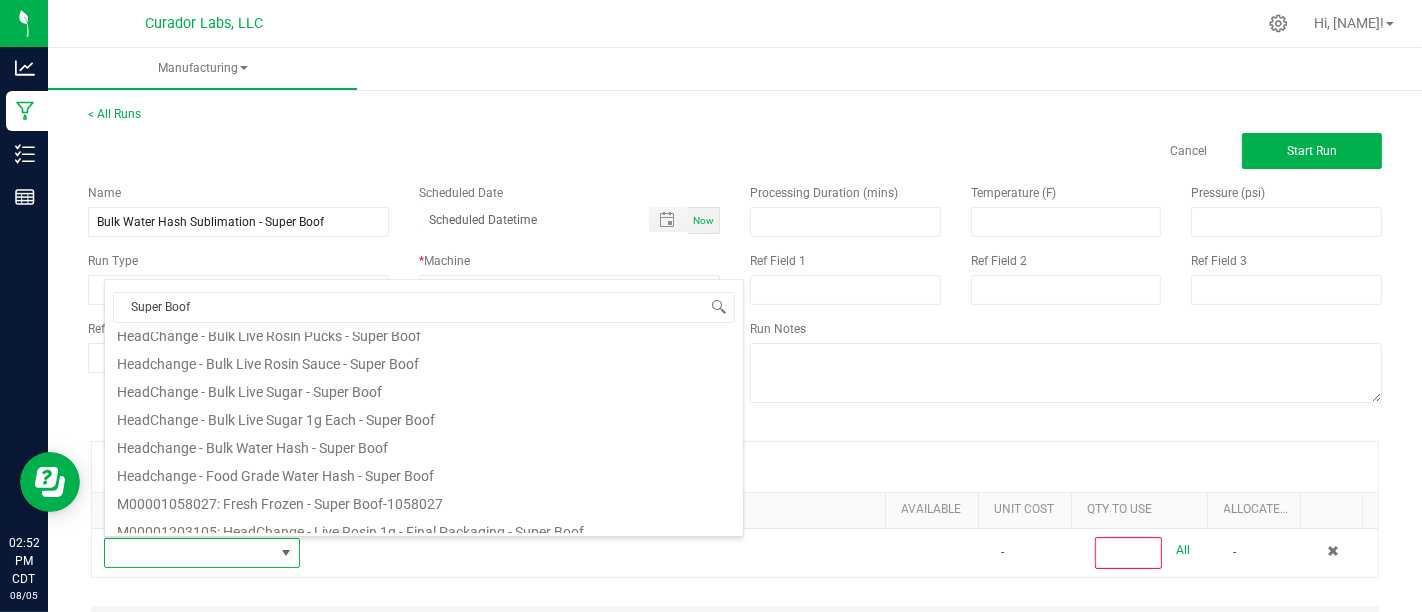 scroll, scrollTop: 715, scrollLeft: 0, axis: vertical 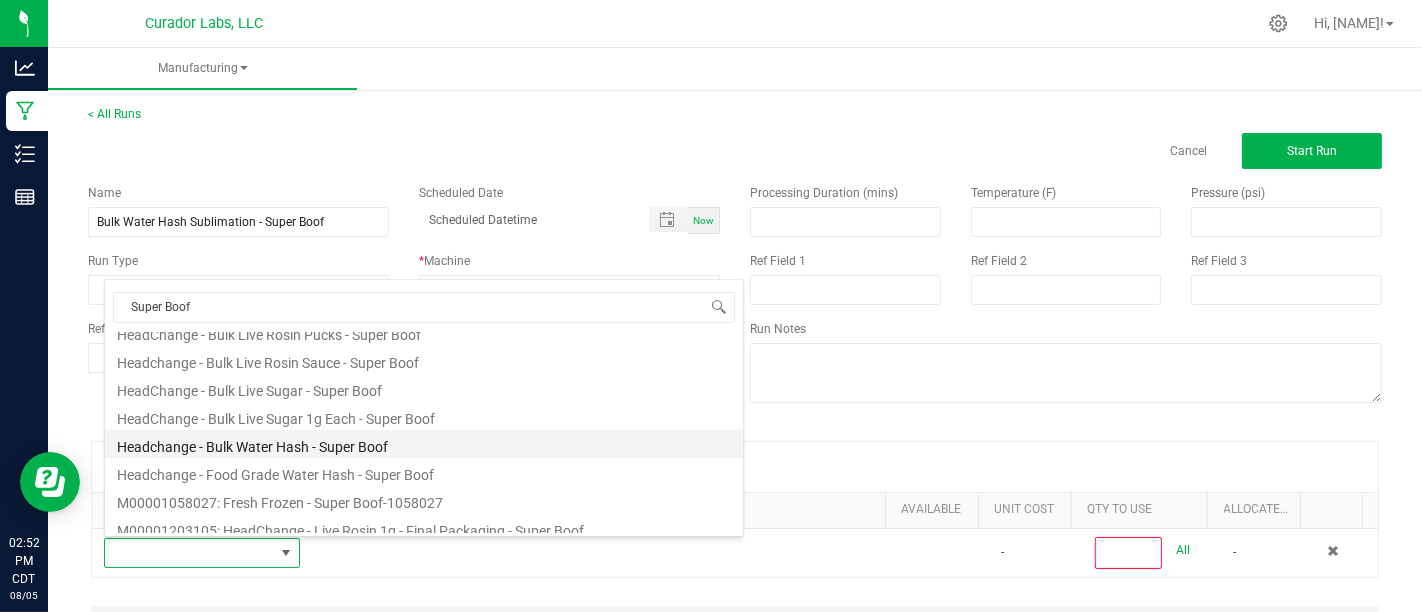 click on "Headchange - Bulk Water Hash - Super Boof" at bounding box center (424, 444) 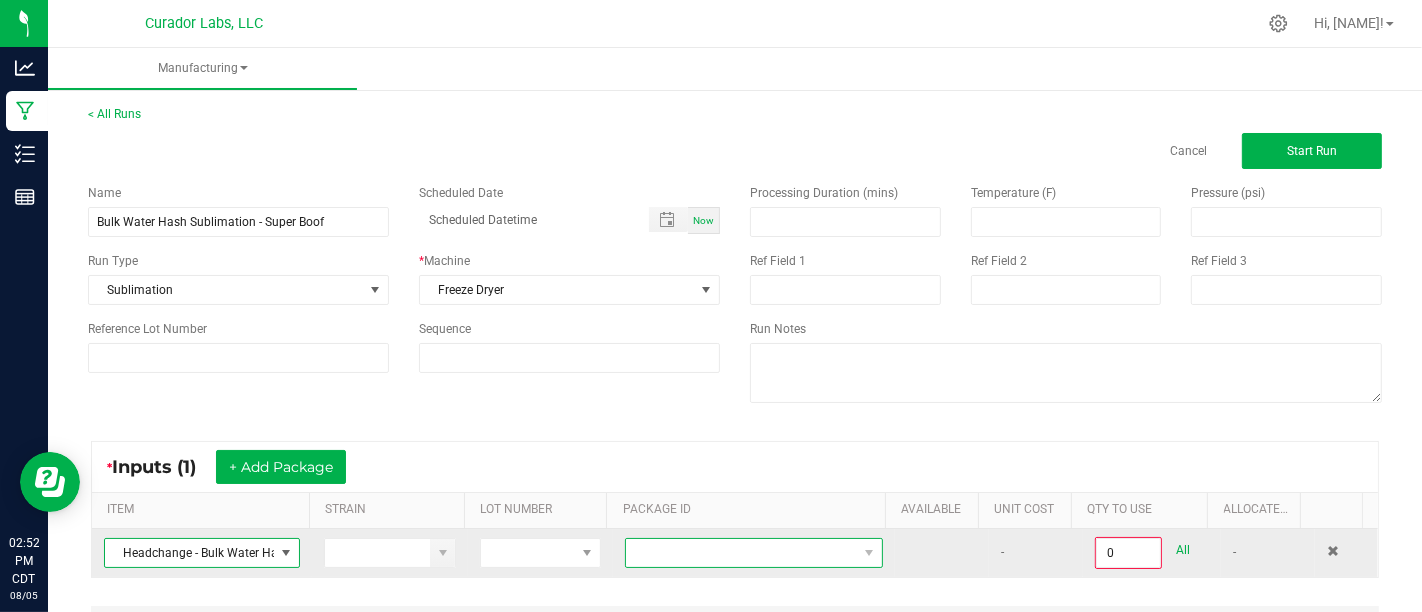 click at bounding box center [741, 553] 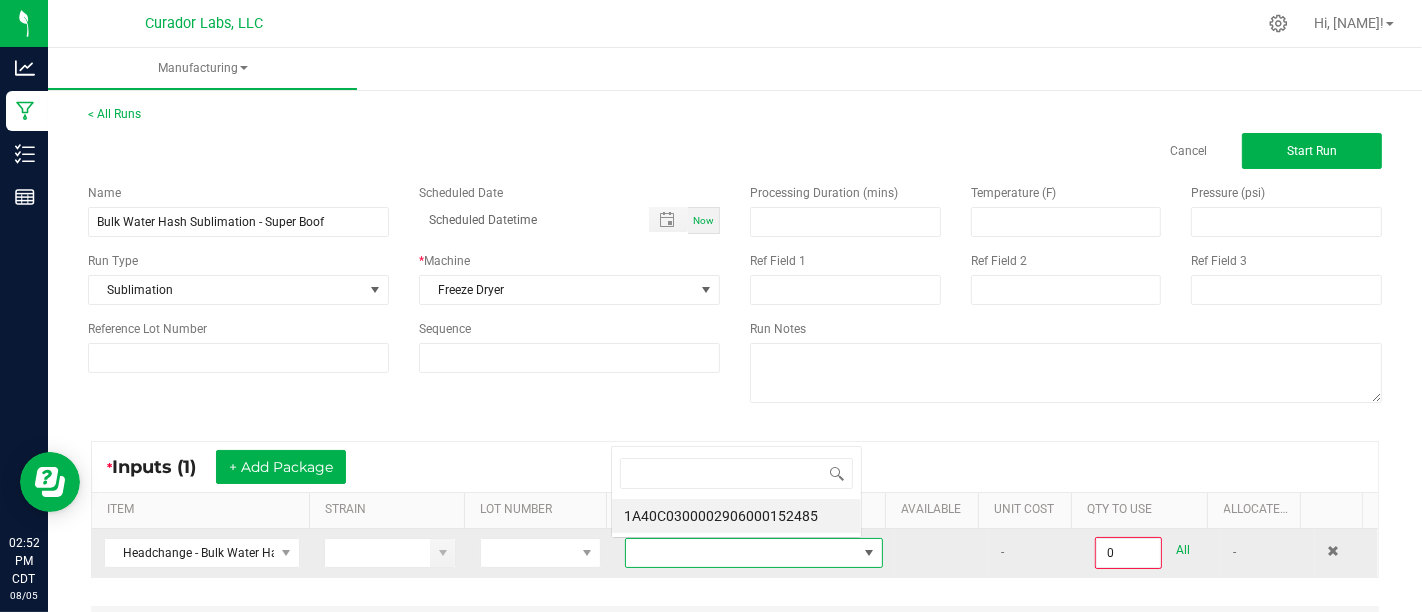 scroll, scrollTop: 0, scrollLeft: 0, axis: both 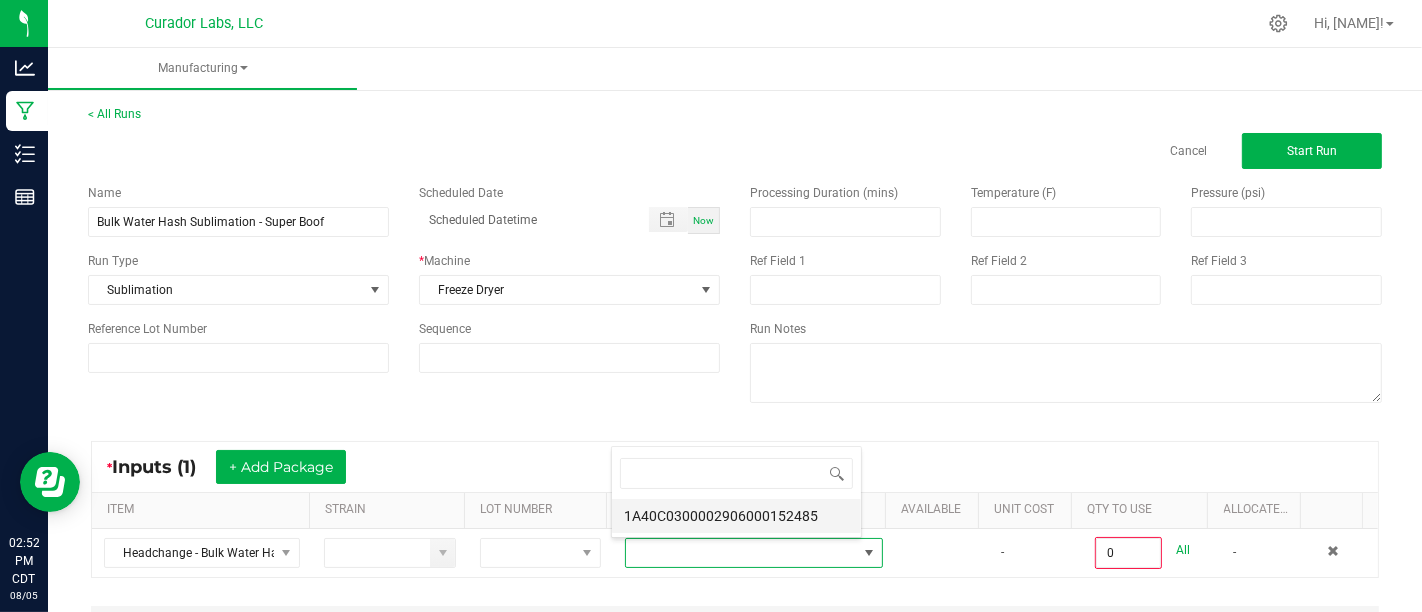 click on "1A40C0300002906000152485" at bounding box center [736, 516] 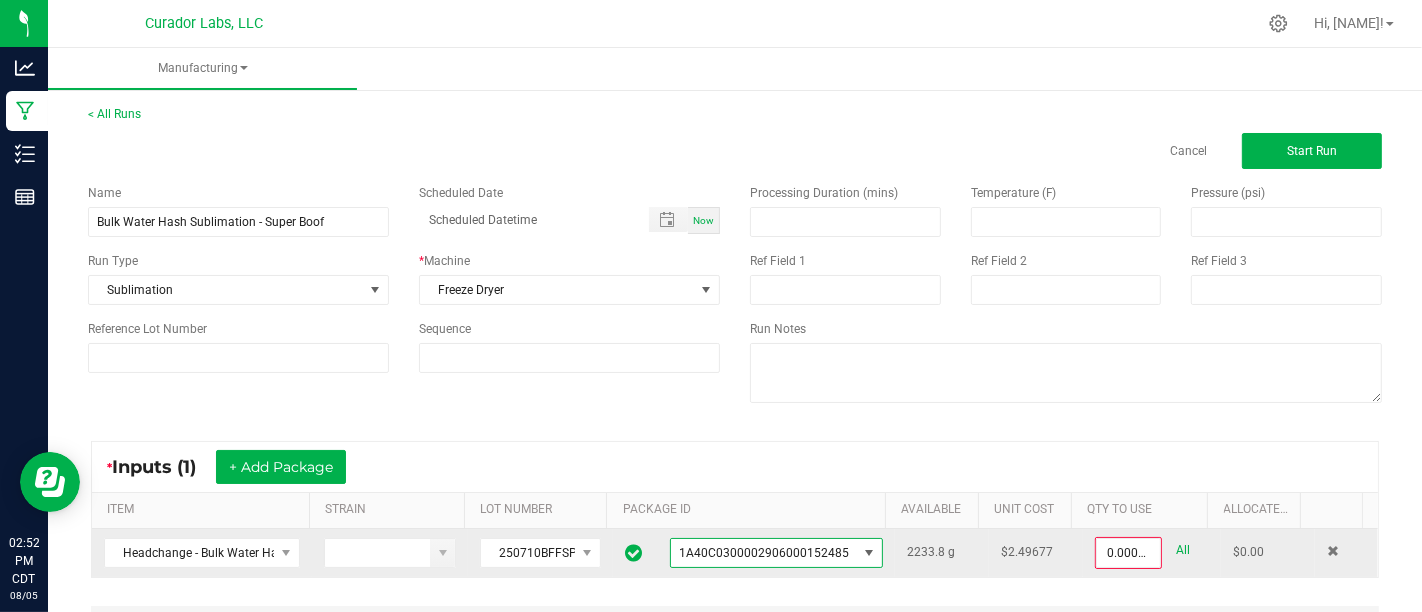 click on "All" at bounding box center [1183, 550] 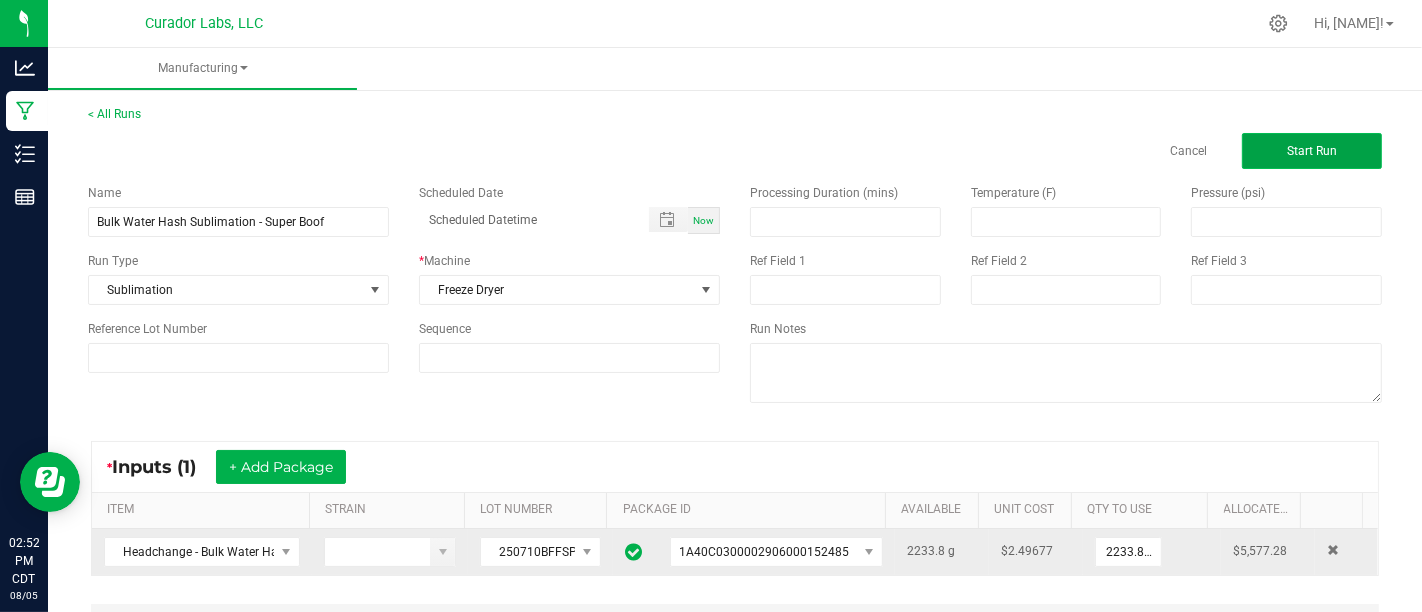 click on "Start Run" 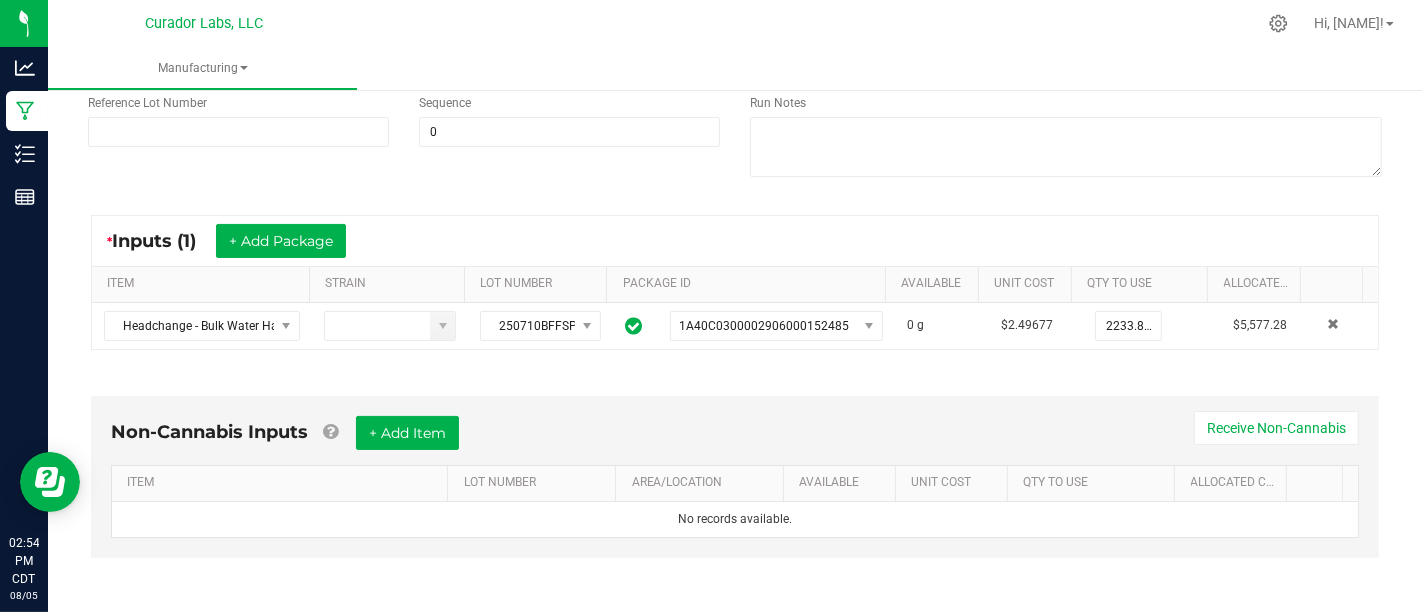 scroll, scrollTop: 253, scrollLeft: 0, axis: vertical 